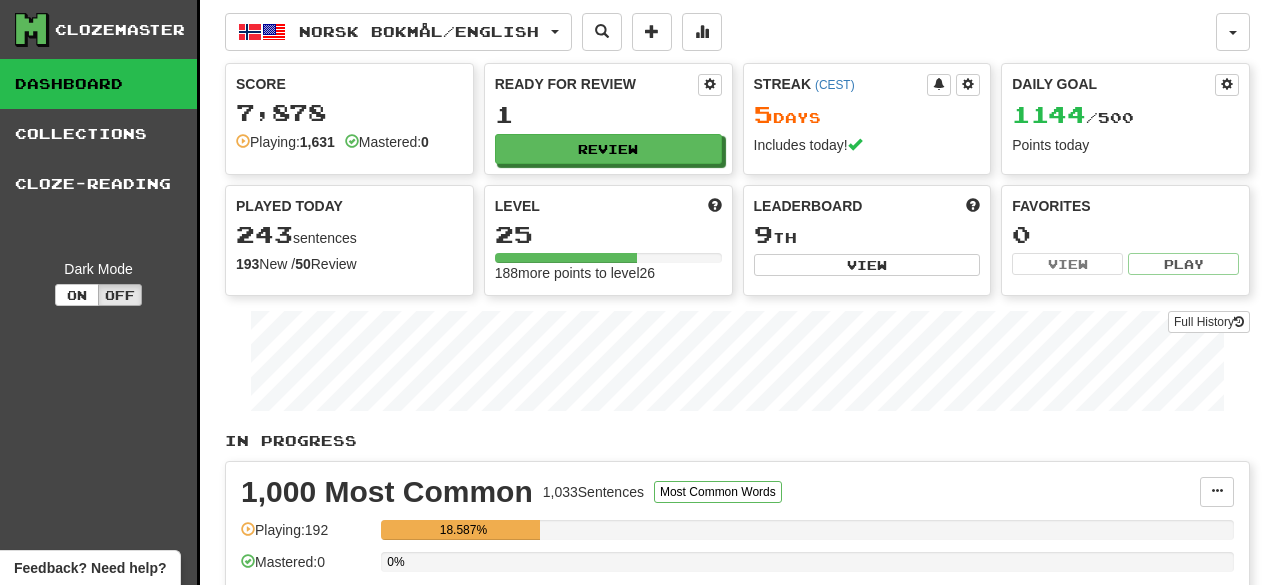 scroll, scrollTop: 0, scrollLeft: 0, axis: both 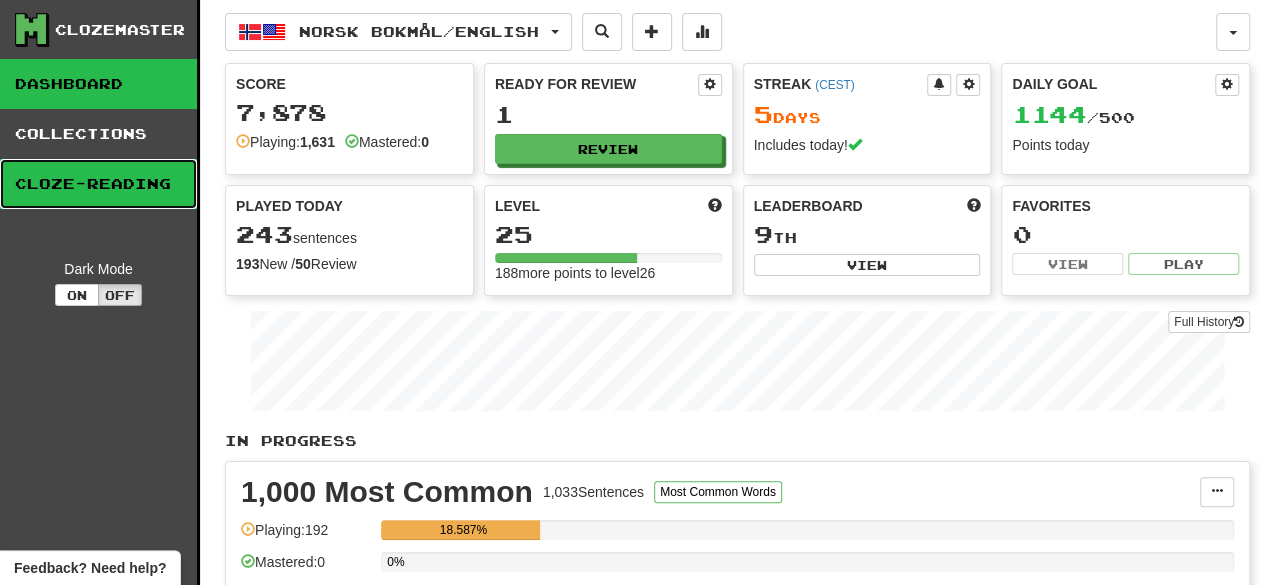 click on "Cloze-Reading" at bounding box center (98, 184) 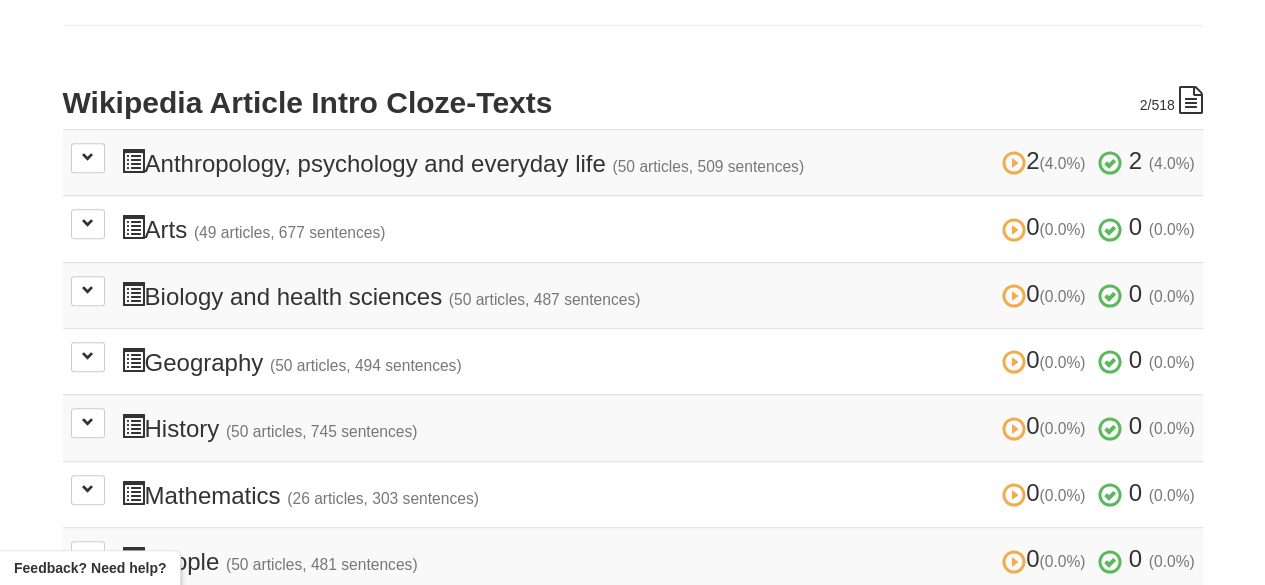 scroll, scrollTop: 406, scrollLeft: 0, axis: vertical 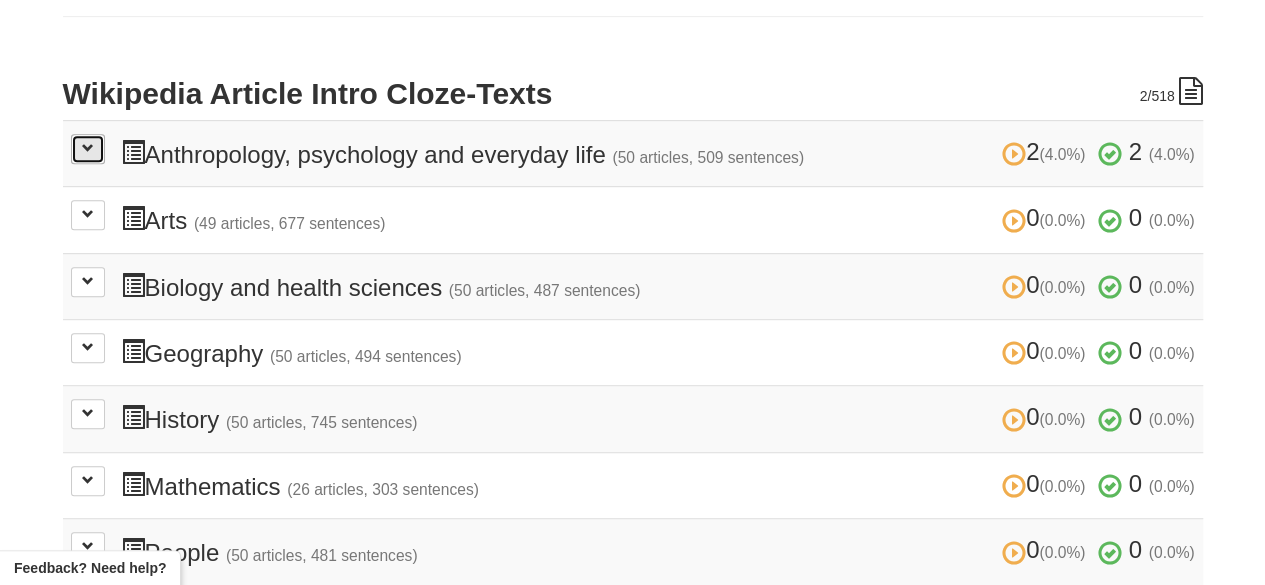 click at bounding box center (88, 148) 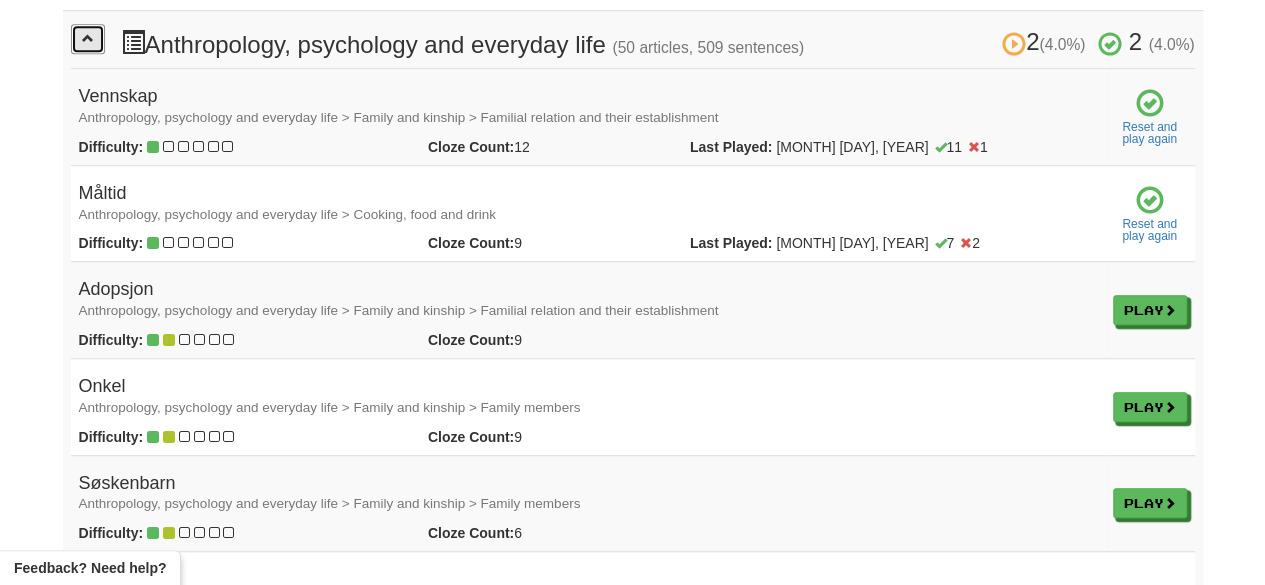 scroll, scrollTop: 523, scrollLeft: 0, axis: vertical 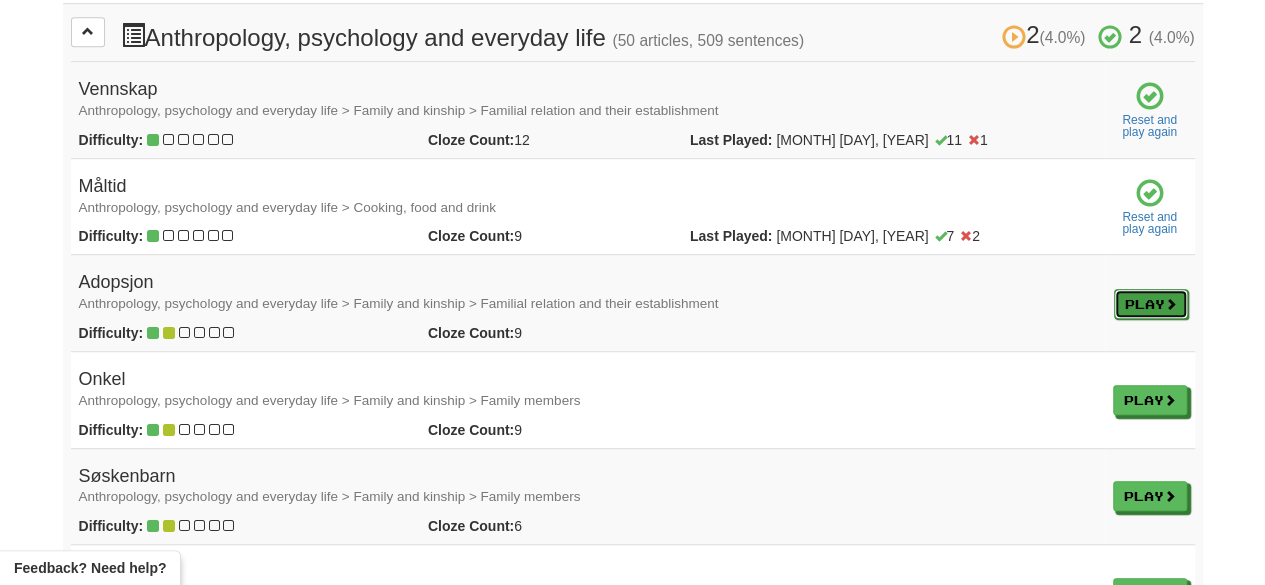 click on "Play" at bounding box center [1151, 304] 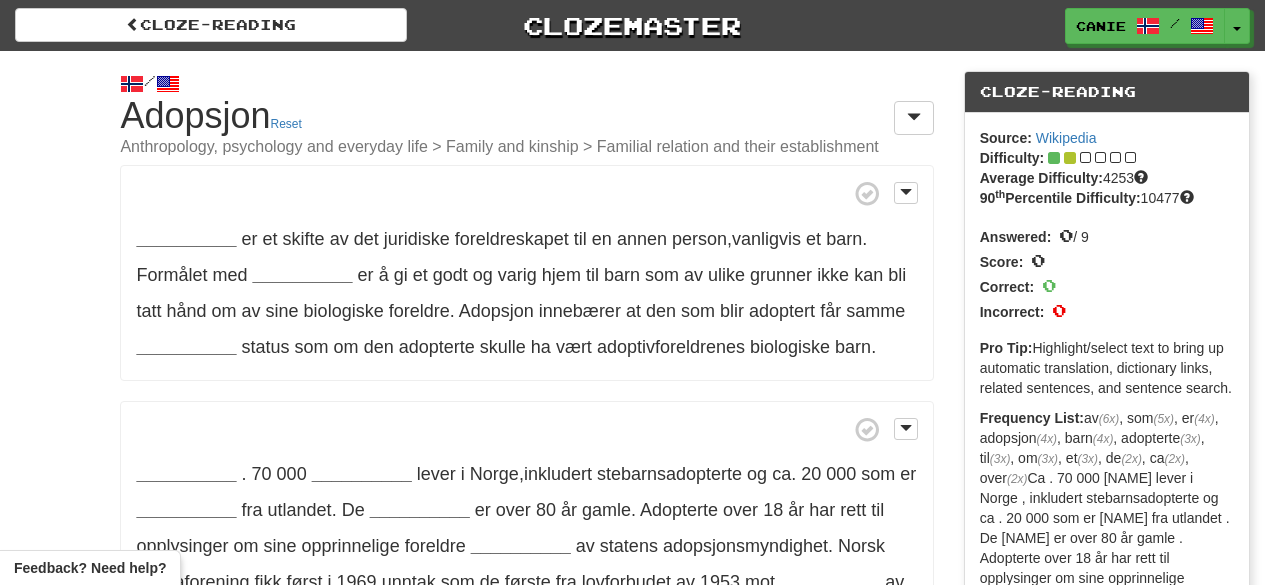 scroll, scrollTop: 0, scrollLeft: 0, axis: both 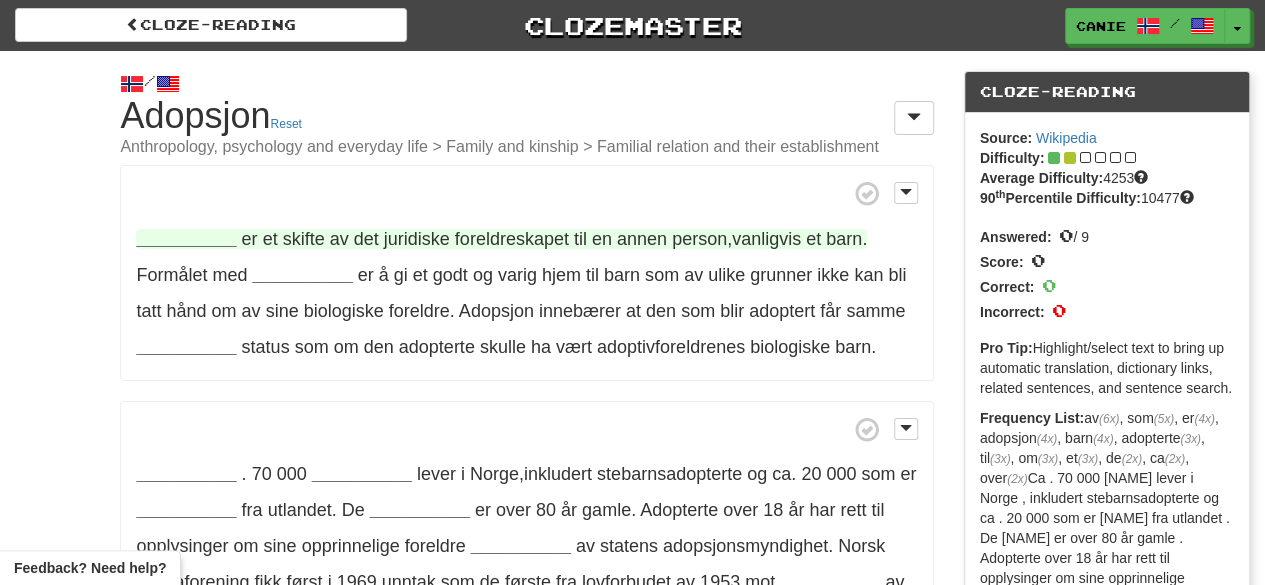 click on "__________" at bounding box center (186, 239) 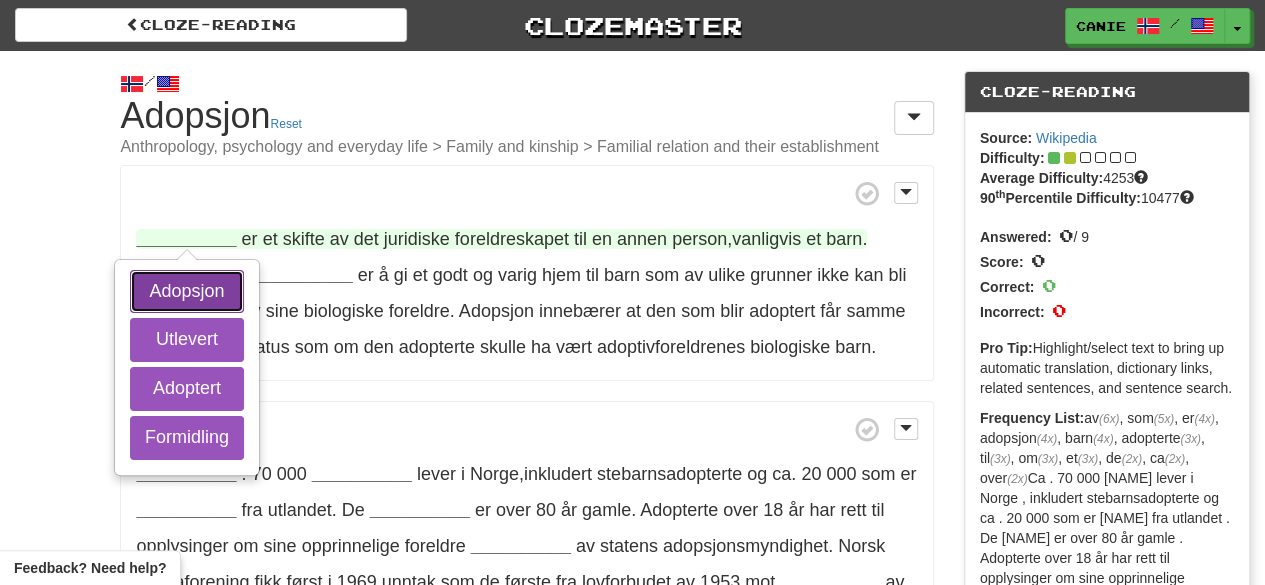 click on "Adopsjon" at bounding box center (187, 292) 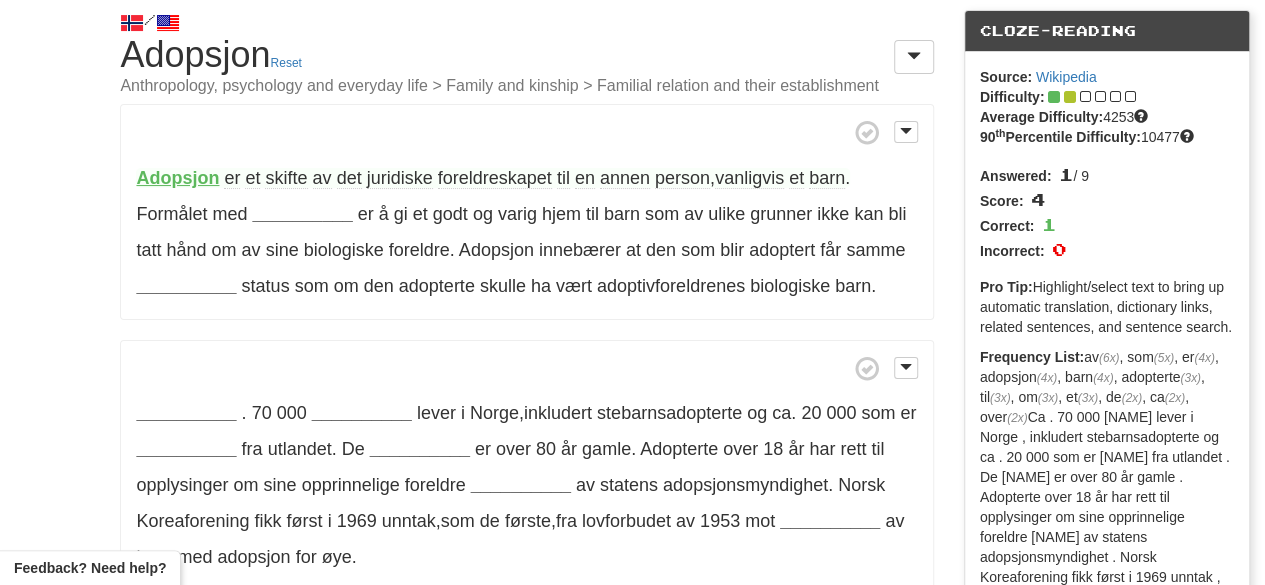 scroll, scrollTop: 62, scrollLeft: 0, axis: vertical 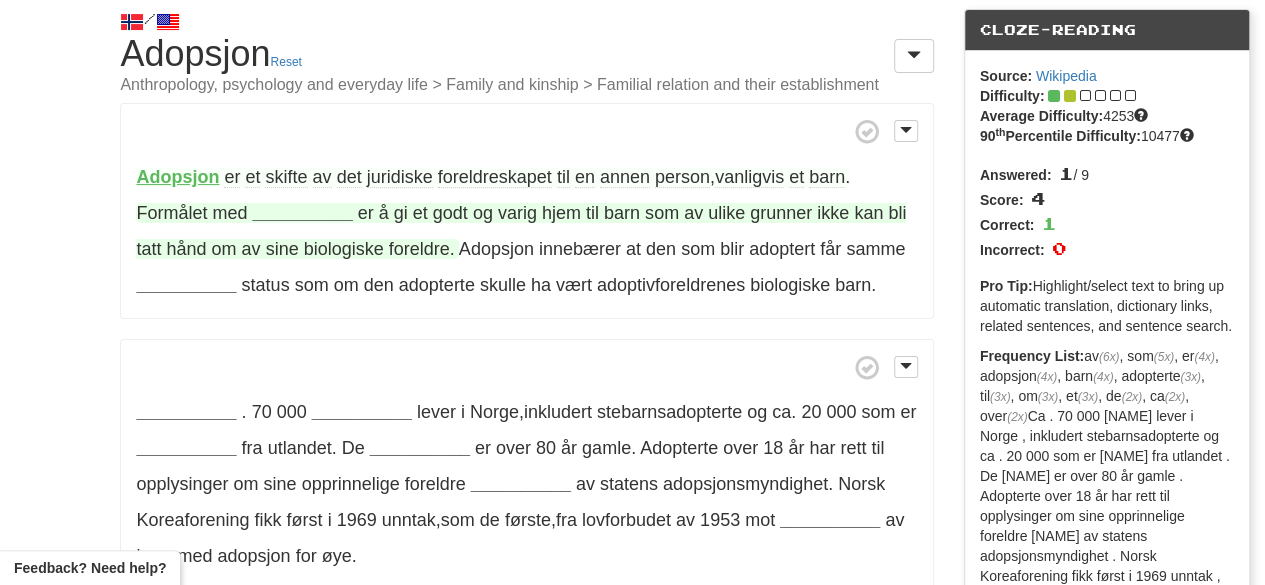 click on "__________" at bounding box center (302, 213) 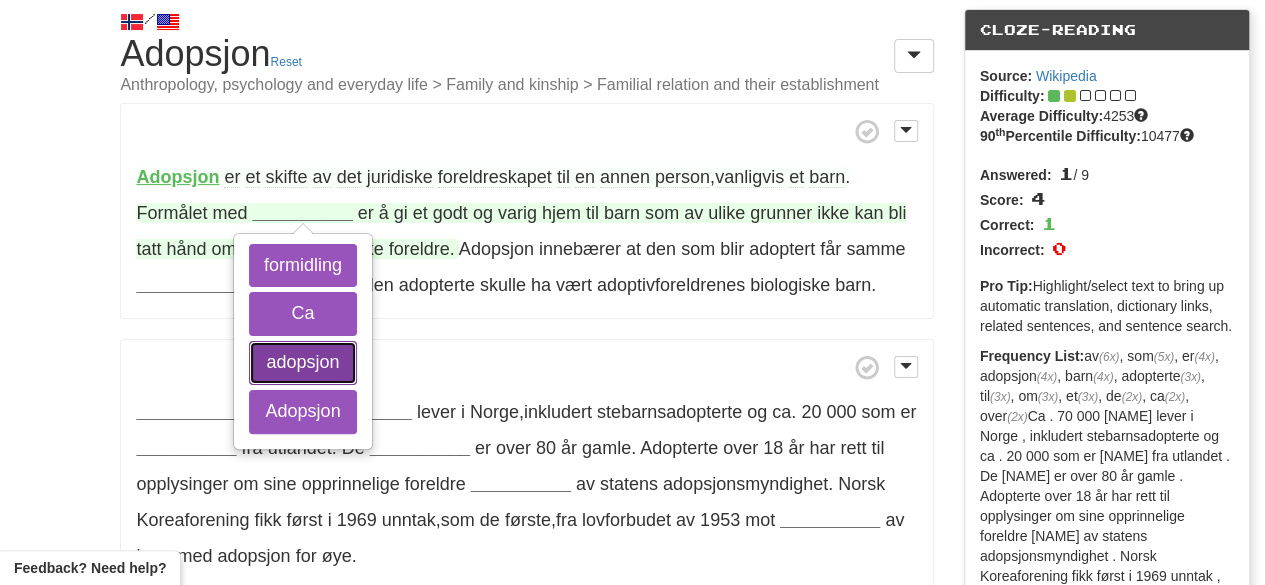 click on "adopsjon" at bounding box center (303, 363) 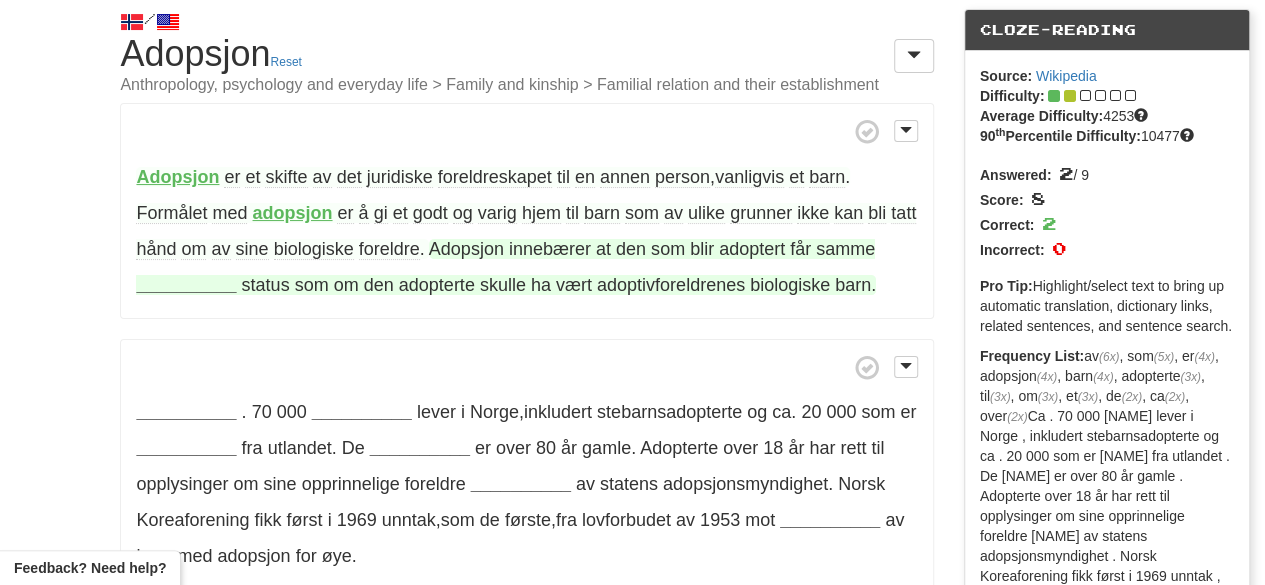 click on "__________" at bounding box center [186, 285] 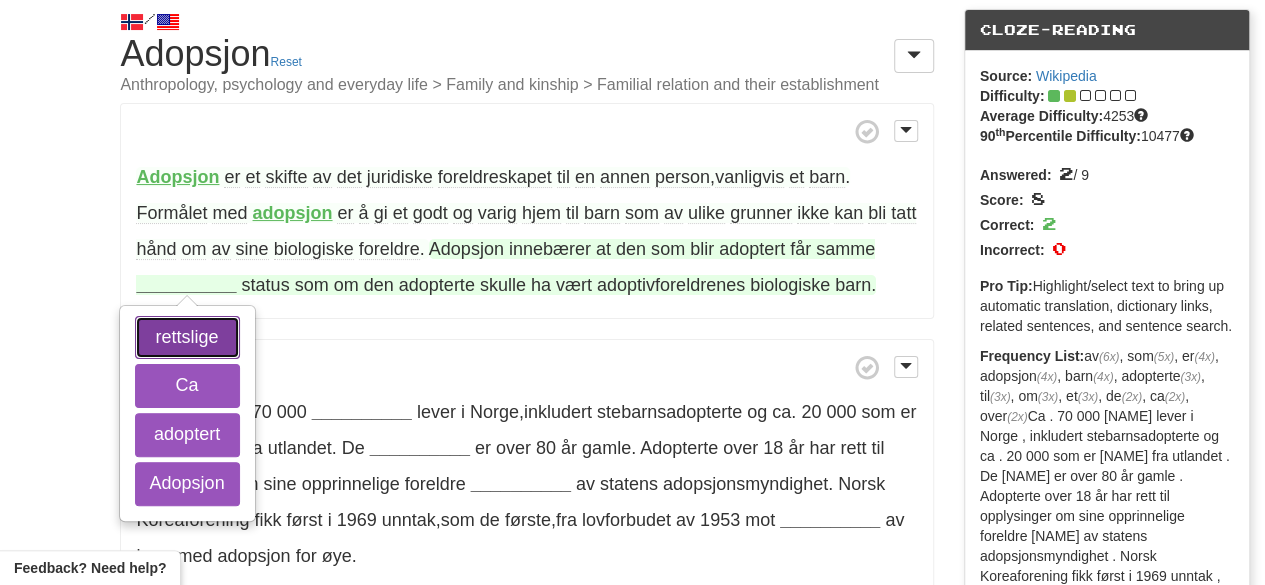 click on "rettslige" at bounding box center [187, 338] 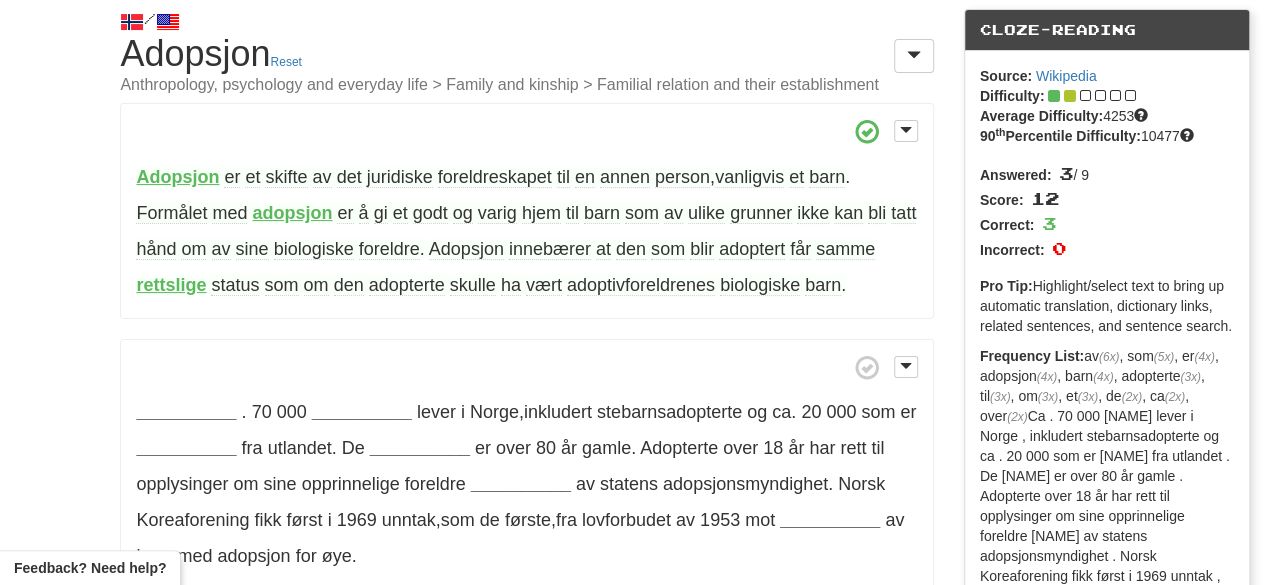 scroll, scrollTop: 0, scrollLeft: 0, axis: both 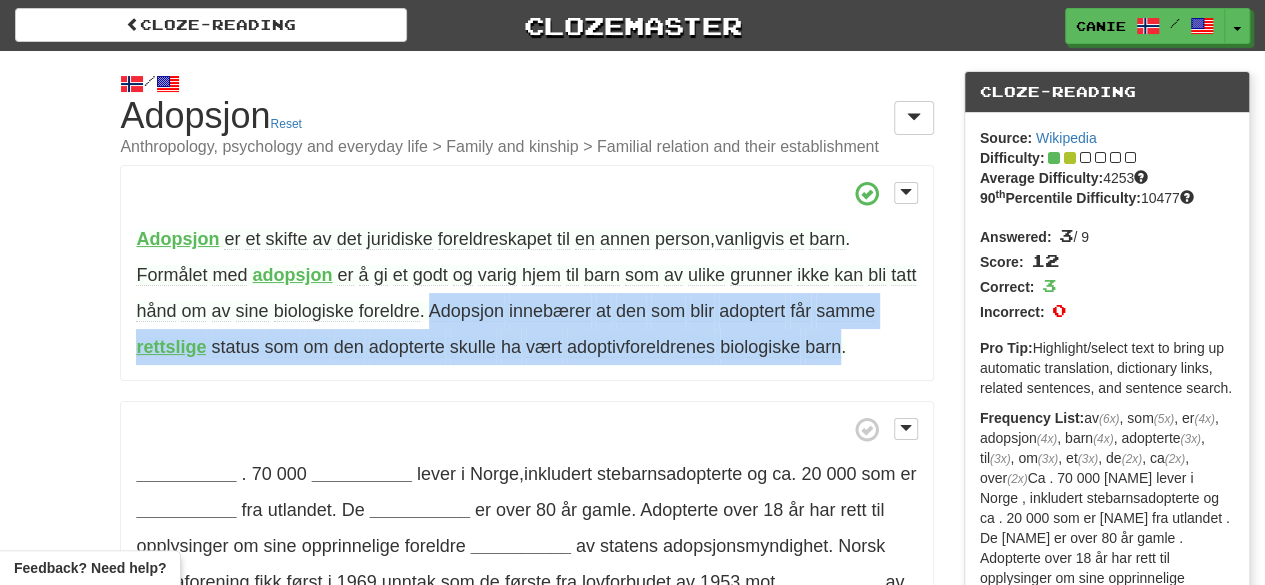 drag, startPoint x: 429, startPoint y: 305, endPoint x: 840, endPoint y: 355, distance: 414.03018 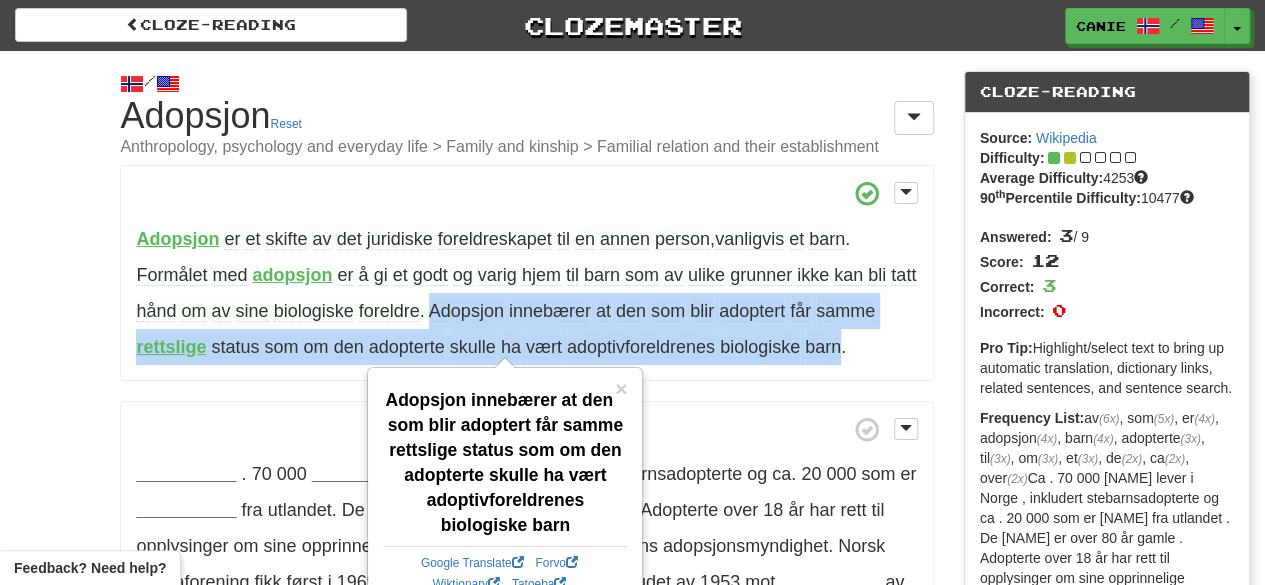 copy on "Adopsjon   innebærer   at   den   som   blir   adoptert   får   samme
rettslige
status   som   om   den   adopterte   skulle   ha   vært   adoptivforeldrenes   biologiske   barn" 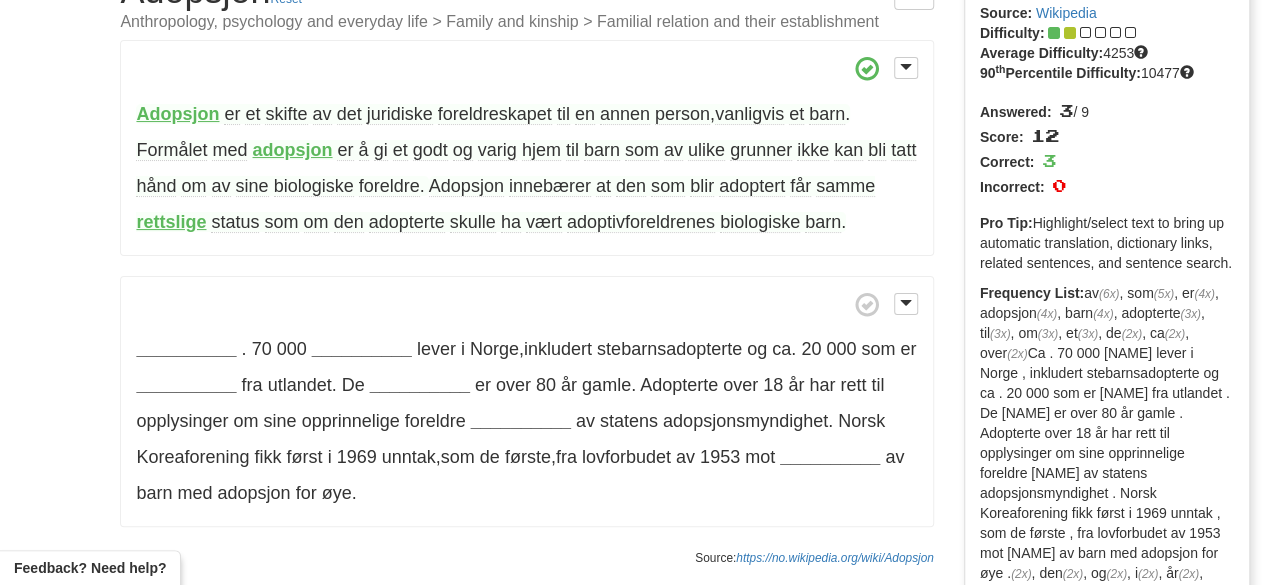 scroll, scrollTop: 145, scrollLeft: 0, axis: vertical 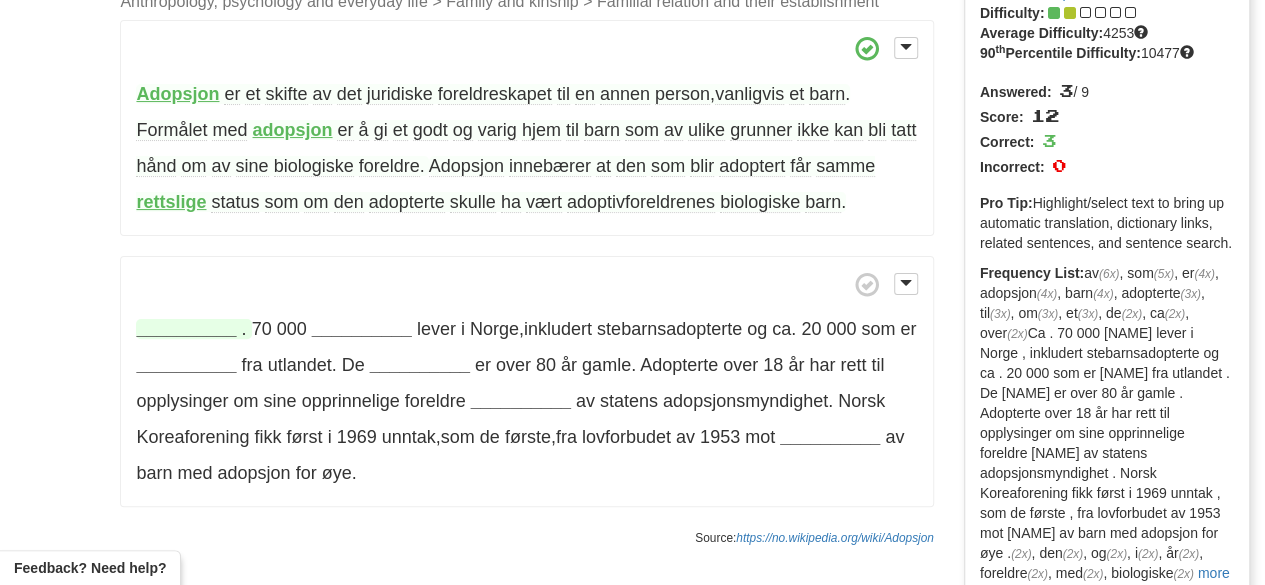 click on "__________" at bounding box center (186, 329) 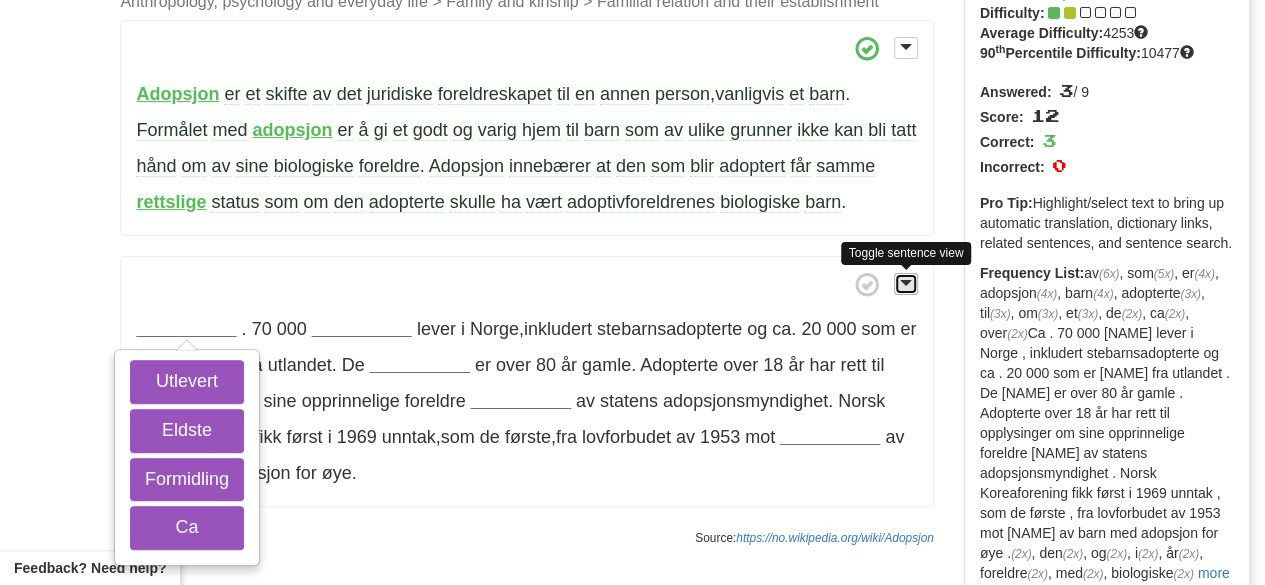 click at bounding box center [906, 283] 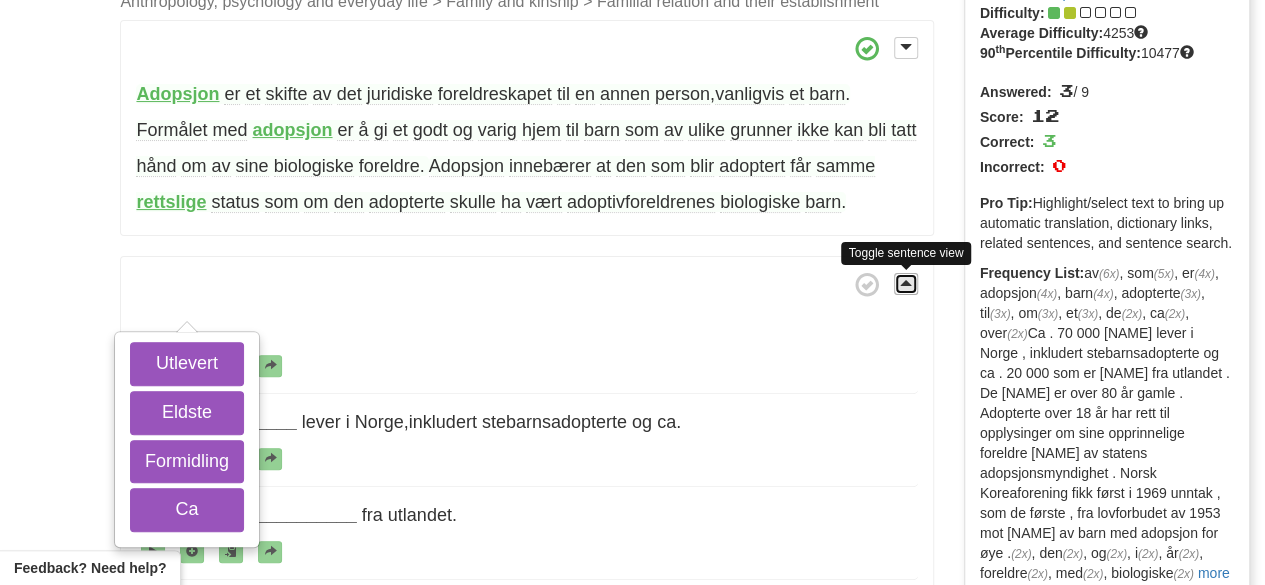 click at bounding box center [906, 283] 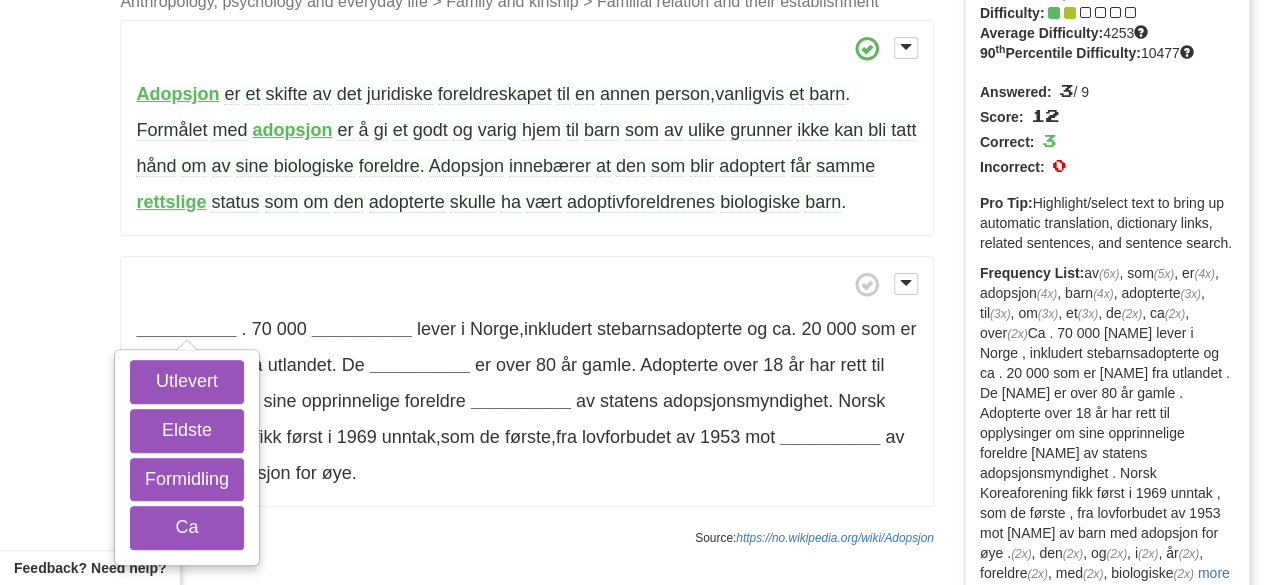 click at bounding box center [526, 284] 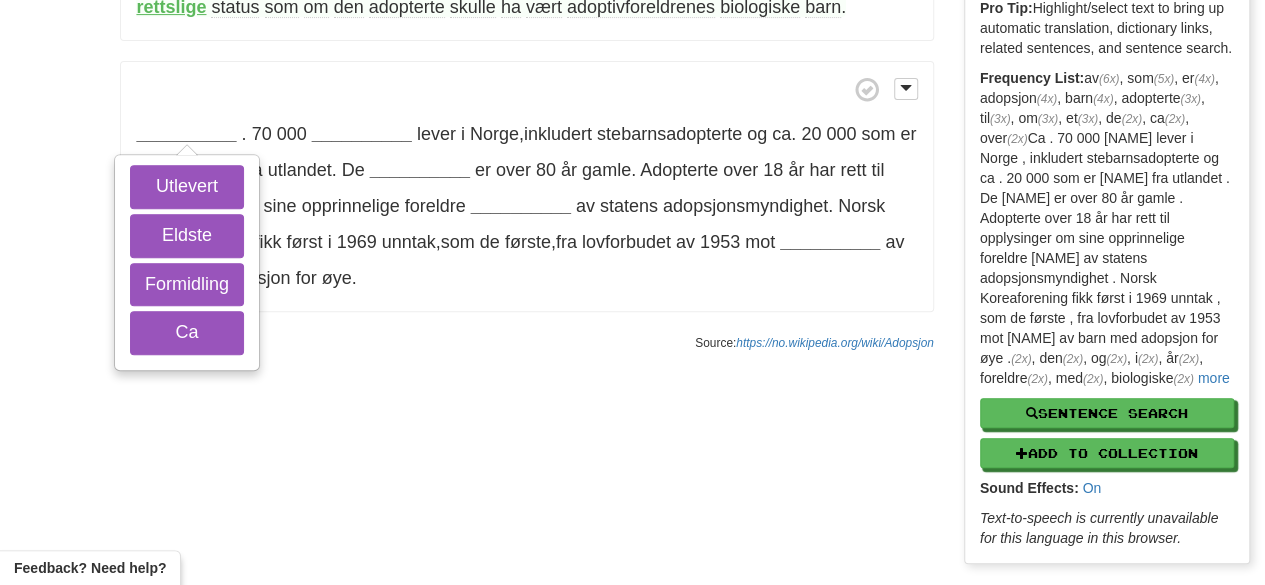 click on "/
Cloze-Reading
Adopsjon
Reset
Anthropology, psychology and everyday life > Family and kinship  > Familial relation and their establishment
Adopsjon
er   et   skifte   av   det   juridiske   foreldreskapet   til   en   annen   person ,  vanligvis   et   barn .
Formålet   med
adopsjon
er   å   gi   et   godt   og   varig   hjem   til   barn   som   av   ulike   grunner   ikke   kan   bli   tatt   hånd   om   av   sine   biologiske   foreldre .
Adopsjon   innebærer   at   den   som   blir   adoptert   får   samme
rettslige
status   som   om   den   adopterte   skulle   ha   vært   adoptivforeldrenes   biologiske   barn .
__________ Utlevert Eldste Formidling Ca
.
70   000
__________
lever   i   Norge ,  inkludert   stebarnsadopterte   og   ca ." at bounding box center (632, 167) 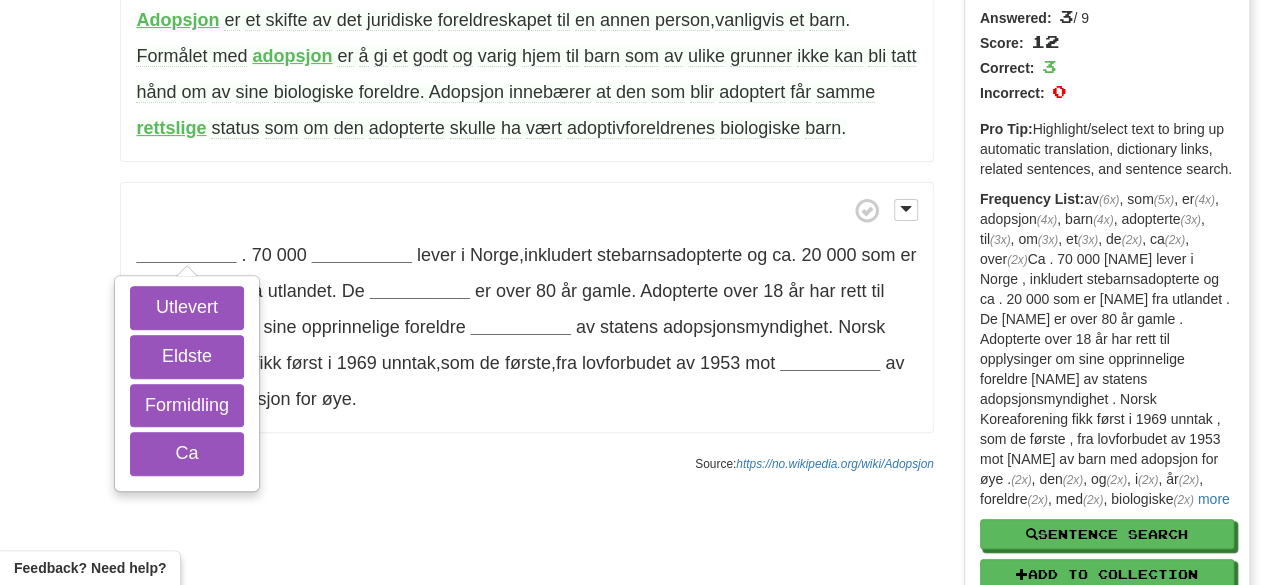 scroll, scrollTop: 208, scrollLeft: 0, axis: vertical 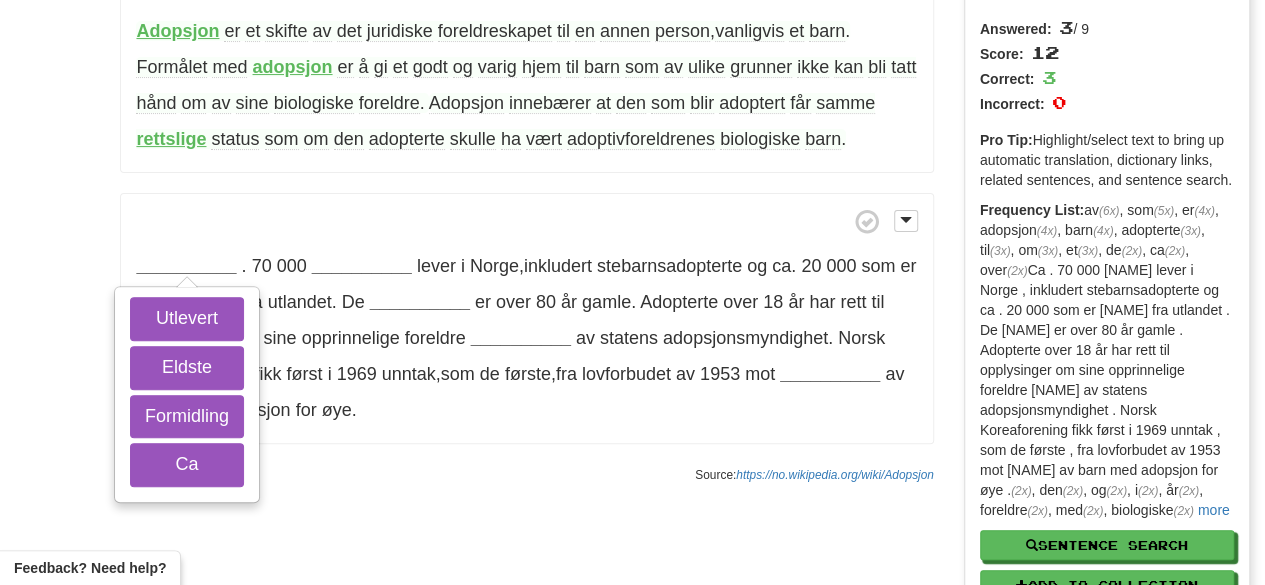 click on "__________ Utlevert Eldste Formidling Ca
.
70   000
[NAME]
lever   i   Norge ,  inkludert   stebarnsadopterte   og   ca .
20   000   som   er
[NAME]
fra   utlandet .
De
[NAME]
er   over   80   år   gamle .
Adopterte   over   18   år   har   rett   til   opplysinger   om   sine   opprinnelige   foreldre
[NAME]
av   statens   adopsjonsmyndighet .
Norsk   Koreaforening   fikk   først   i   1969   unntak ,  som   de   første ,  fra   lovforbudet   av   1953   mot
[NAME]
av   barn   med   adopsjon   for   øye ." at bounding box center (526, 319) 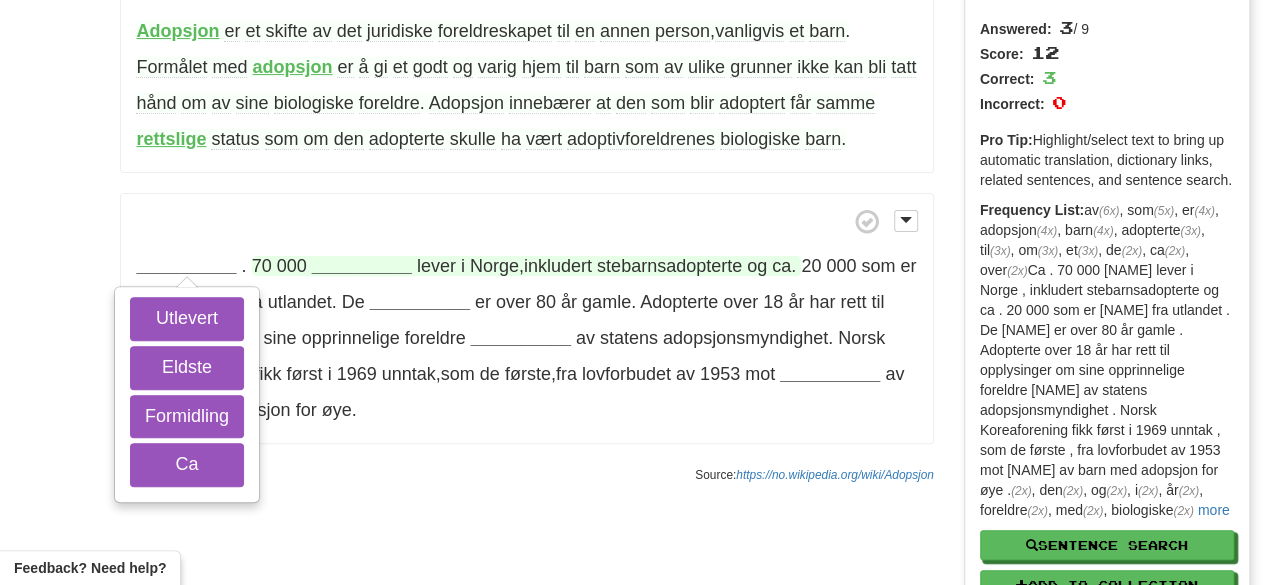 click on "__________" at bounding box center [362, 266] 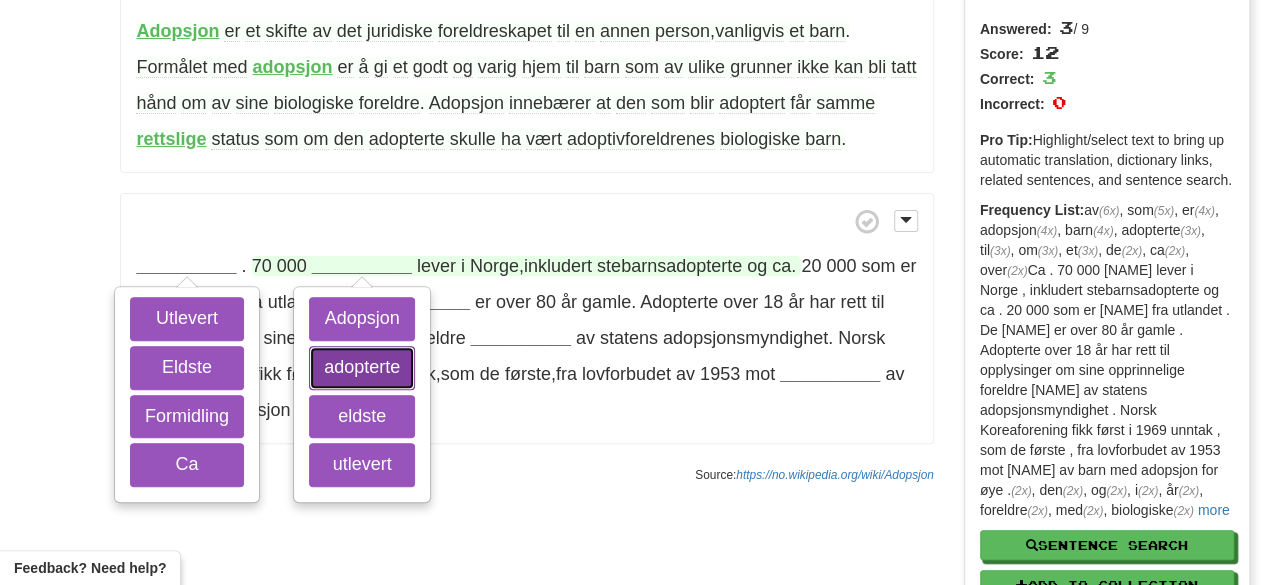click on "adopterte" at bounding box center (362, 368) 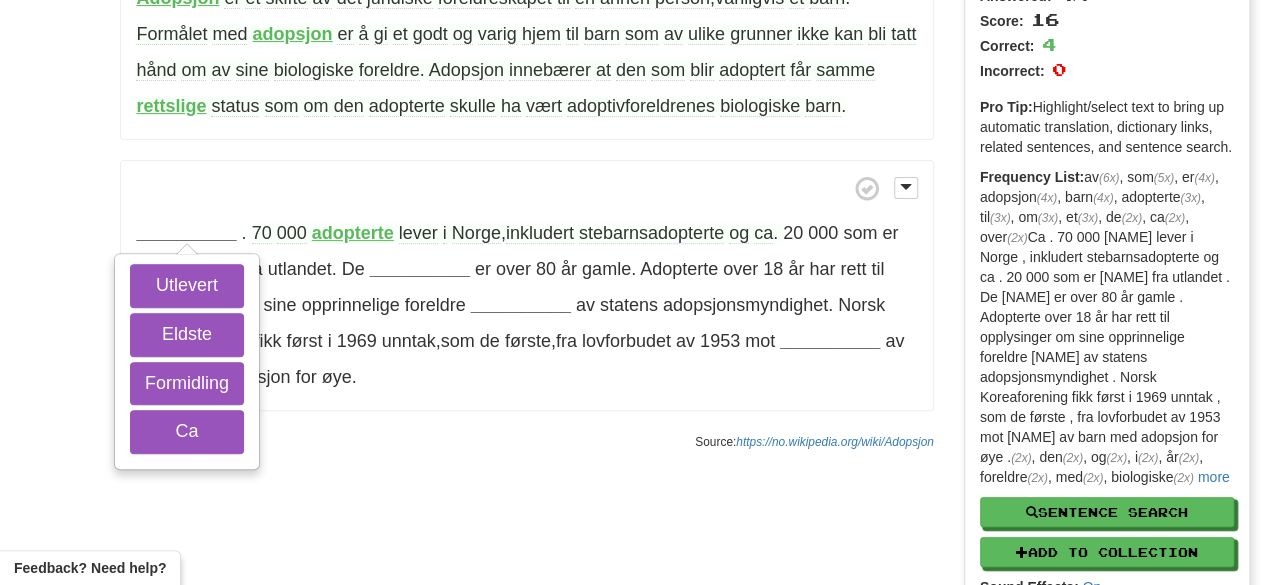 scroll, scrollTop: 252, scrollLeft: 0, axis: vertical 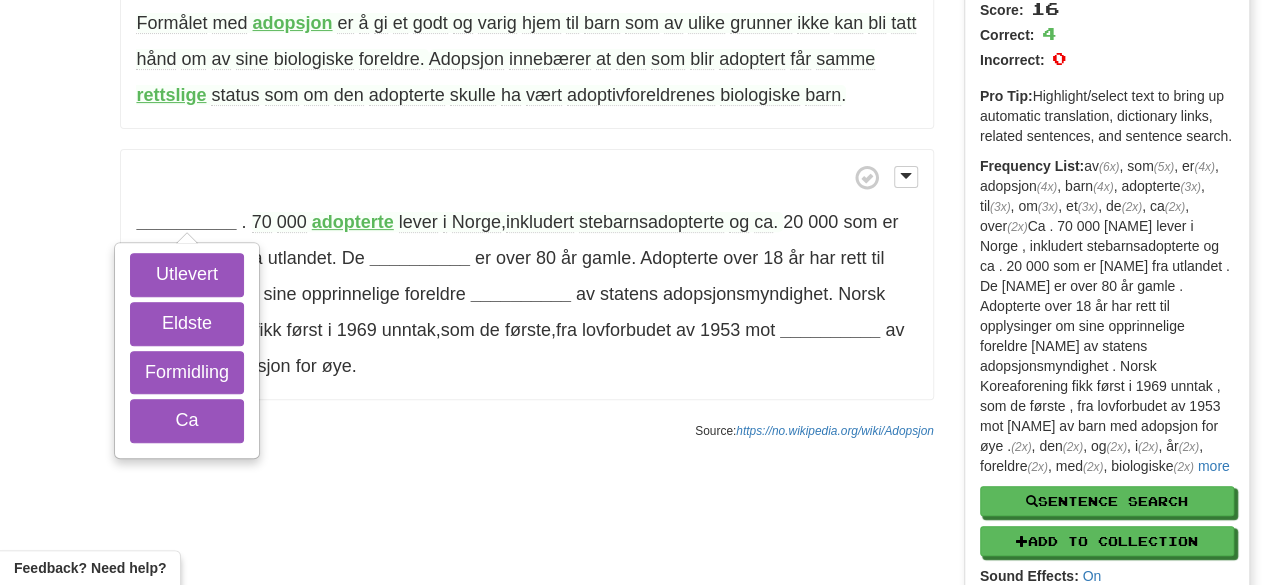 click on "/
Cloze-Reading
Adopsjon
Reset
Anthropology, psychology and everyday life > Family and kinship  > Familial relation and their establishment
Adopsjon
er   et   skifte   av   det   juridiske   foreldreskapet   til   en   annen   person ,  vanligvis   et   barn .
Formålet   med
adopsjon
er   å   gi   et   godt   og   varig   hjem   til   barn   som   av   ulike   grunner   ikke   kan   bli   tatt   hånd   om   av   sine   biologiske   foreldre .
Adopsjon   innebærer   at   den   som   blir   adoptert   får   samme
rettslige
status   som   om   den   adopterte   skulle   ha   vært   adoptivforeldrenes   biologiske   barn .
__________ Utlevert Eldste Formidling Ca
.
70   000
[NAME]
lever   i   Norge ,  inkludert   stebarnsadopterte   og   ca ." at bounding box center (526, 124) 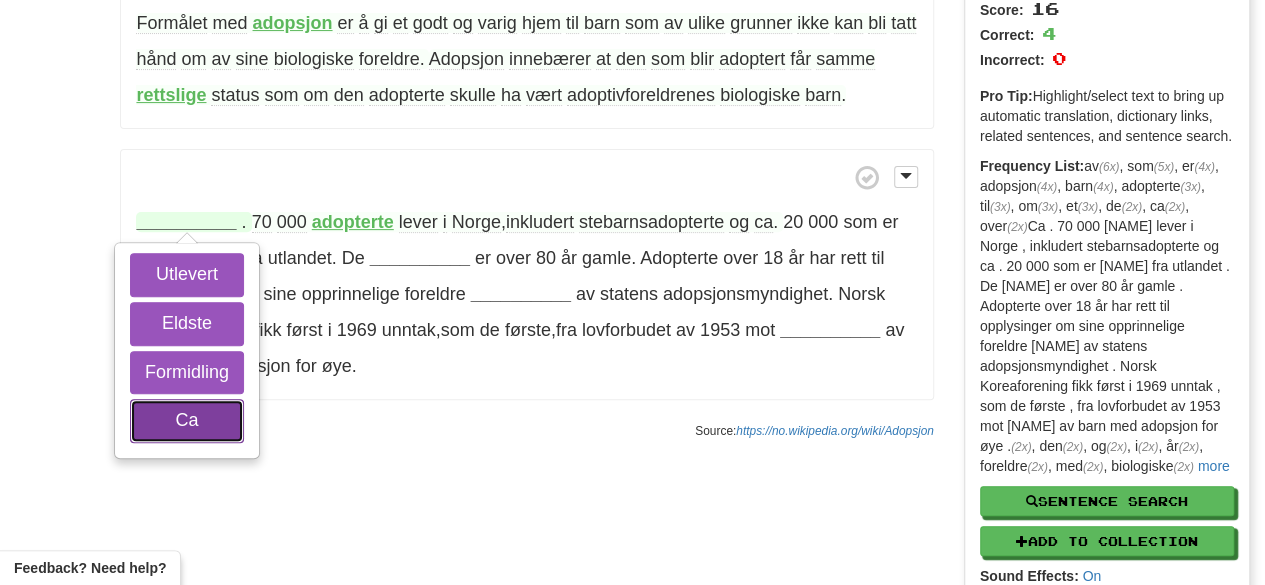 click on "Ca" at bounding box center [187, 421] 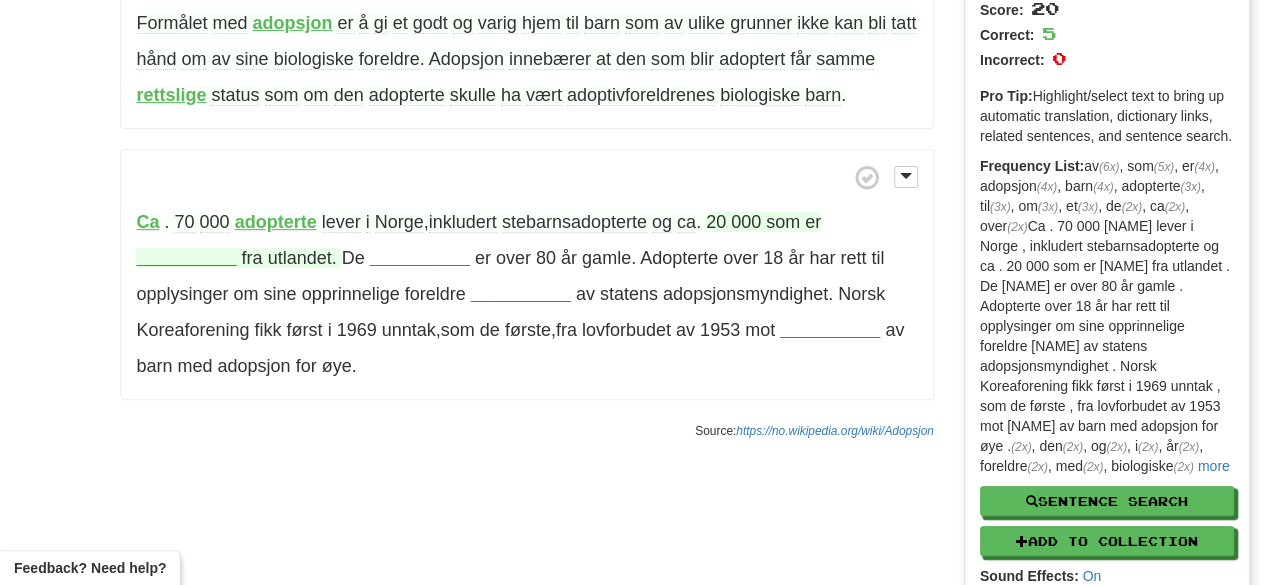 click on "__________" at bounding box center (186, 258) 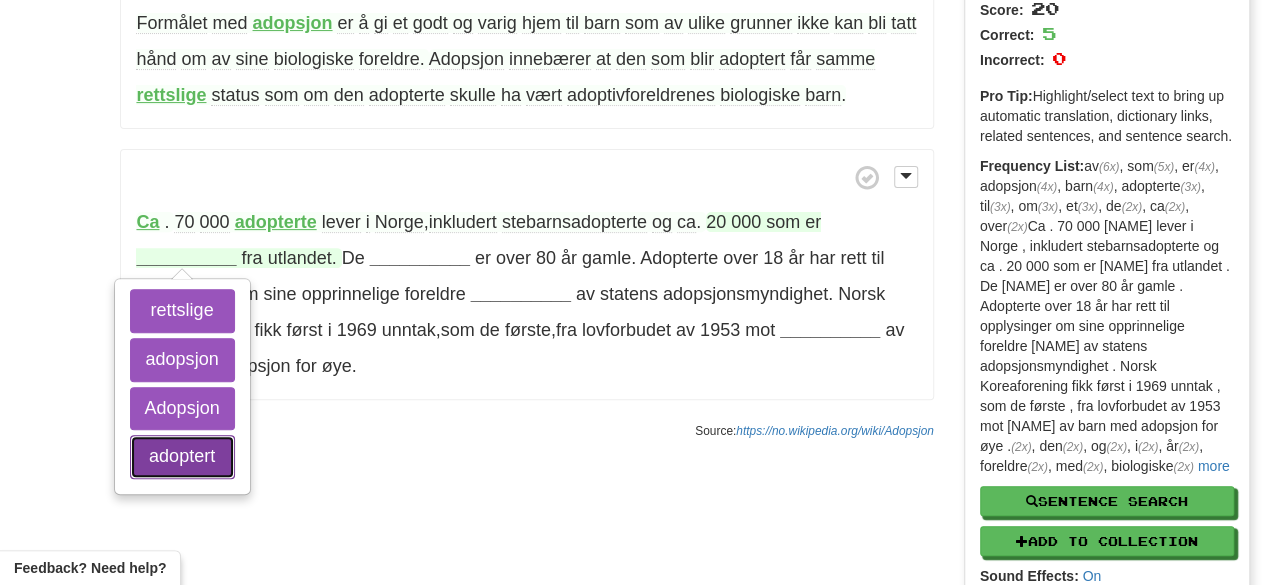 click on "adoptert" at bounding box center (182, 457) 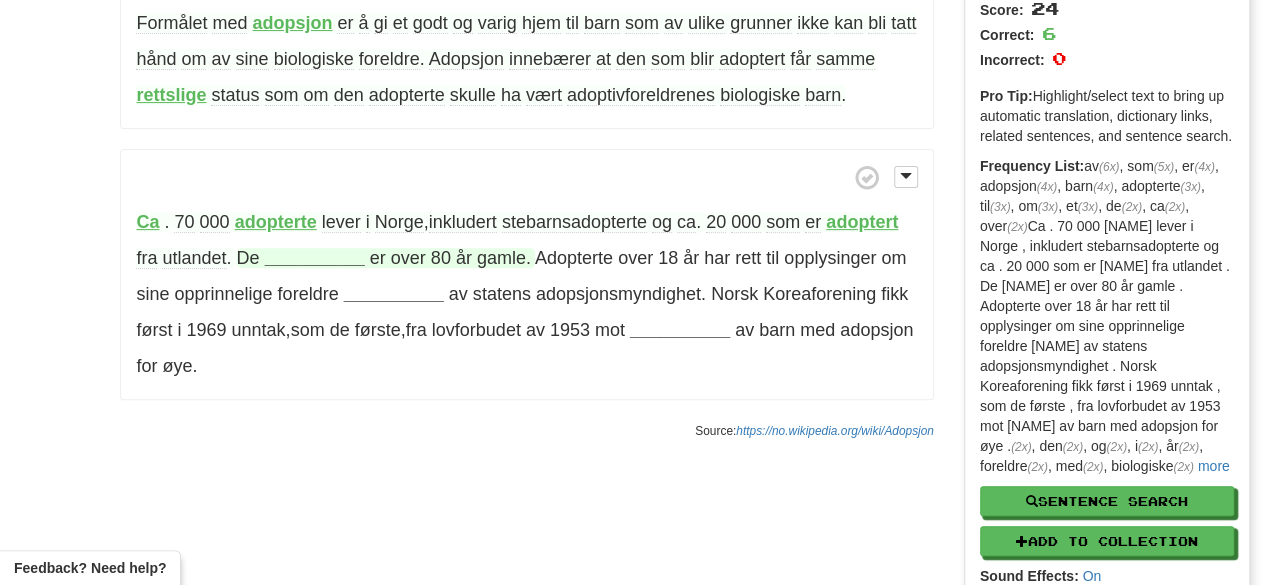 click on "__________" at bounding box center [315, 258] 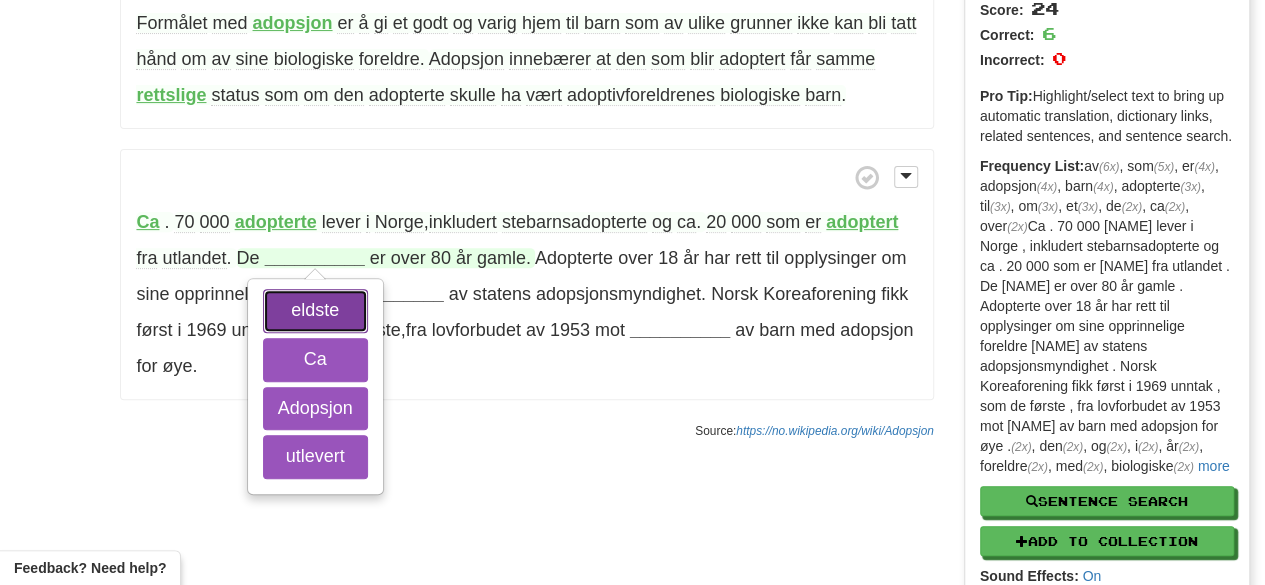 click on "eldste" at bounding box center [315, 311] 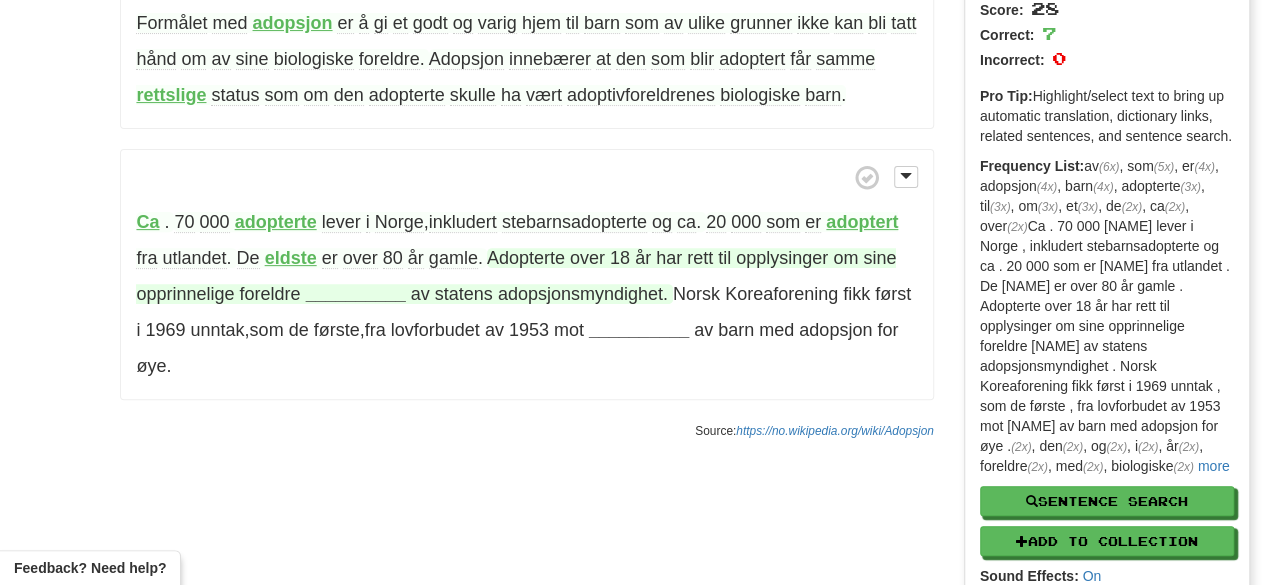 click on "__________" at bounding box center [356, 294] 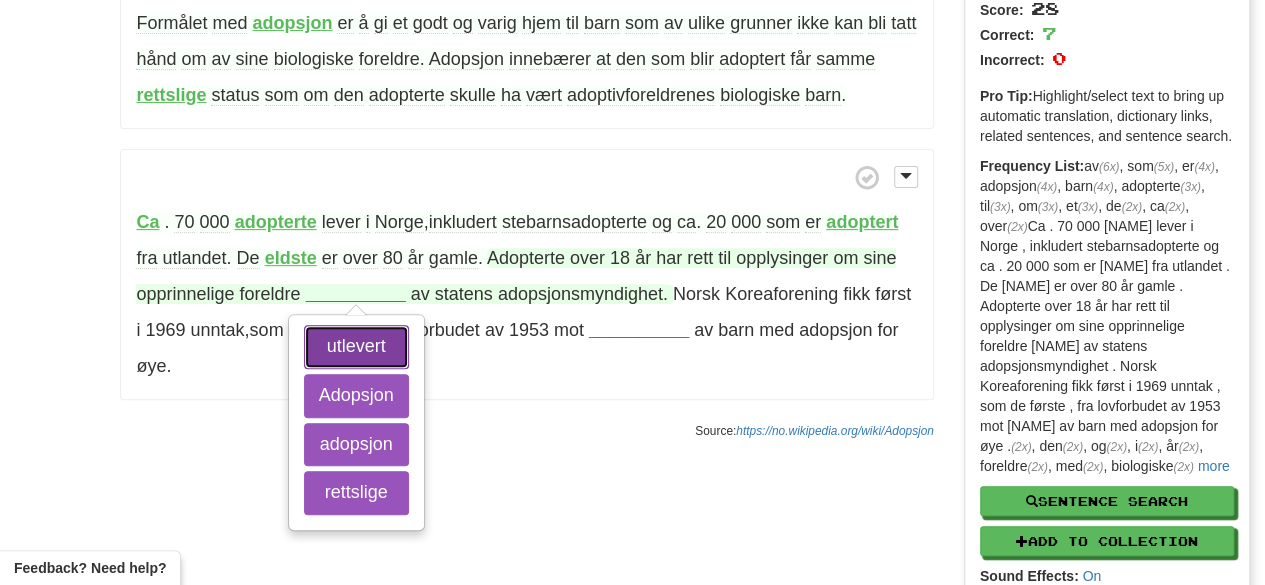 click on "utlevert" at bounding box center (356, 347) 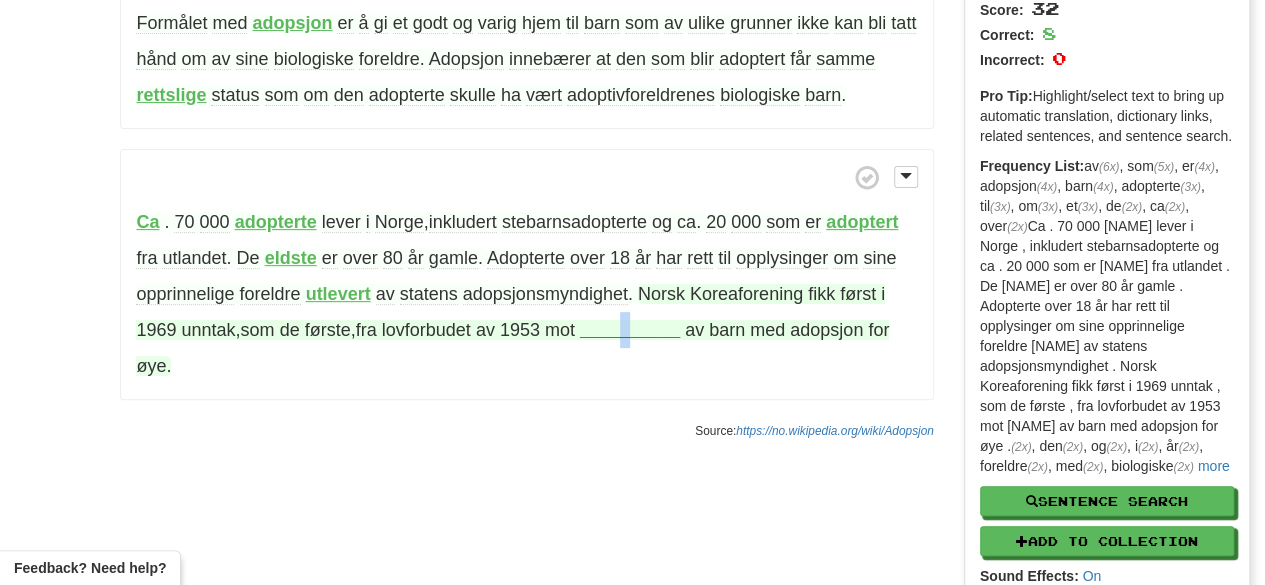 click on "Ca
.
70   000
adopterte
lever   i   Norge ,  inkludert   stebarnsadopterte   og   ca .
20   000   som   er
adoptert
fra   utlandet .
De
eldste
er   over   80   år   gamle .
Adopterte   over   18   år   har   rett   til   opplysinger   om   sine   opprinnelige   foreldre
utlevert
av   statens   adopsjonsmyndighet .
Norsk   Koreaforening   fikk   først   i   1969   unntak ,  som   de   første ,  fra   lovforbudet   av   1953   mot
__________
av   barn   med   adopsjon   for   øye ." at bounding box center (526, 275) 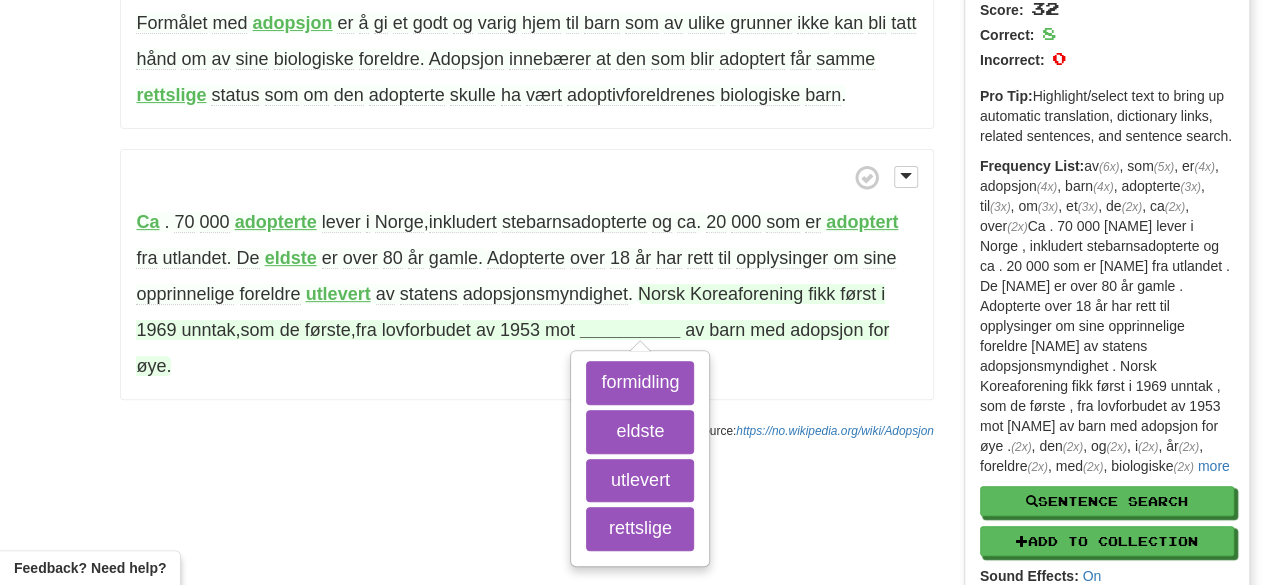 click on "lovforbudet" at bounding box center (426, 330) 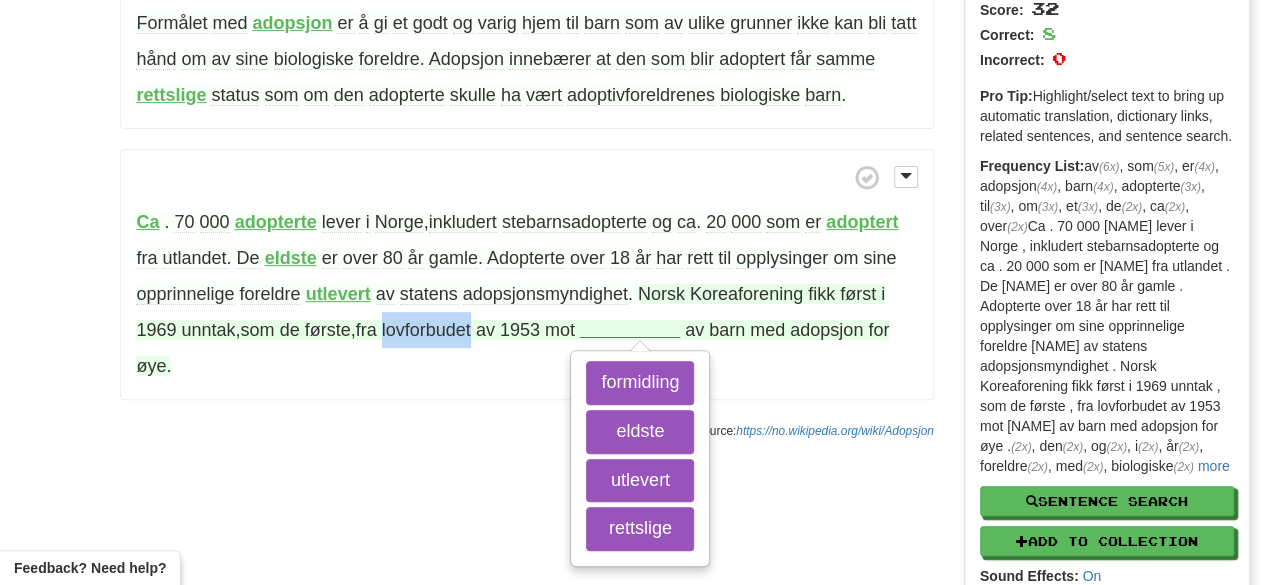 click on "lovforbudet" at bounding box center (426, 330) 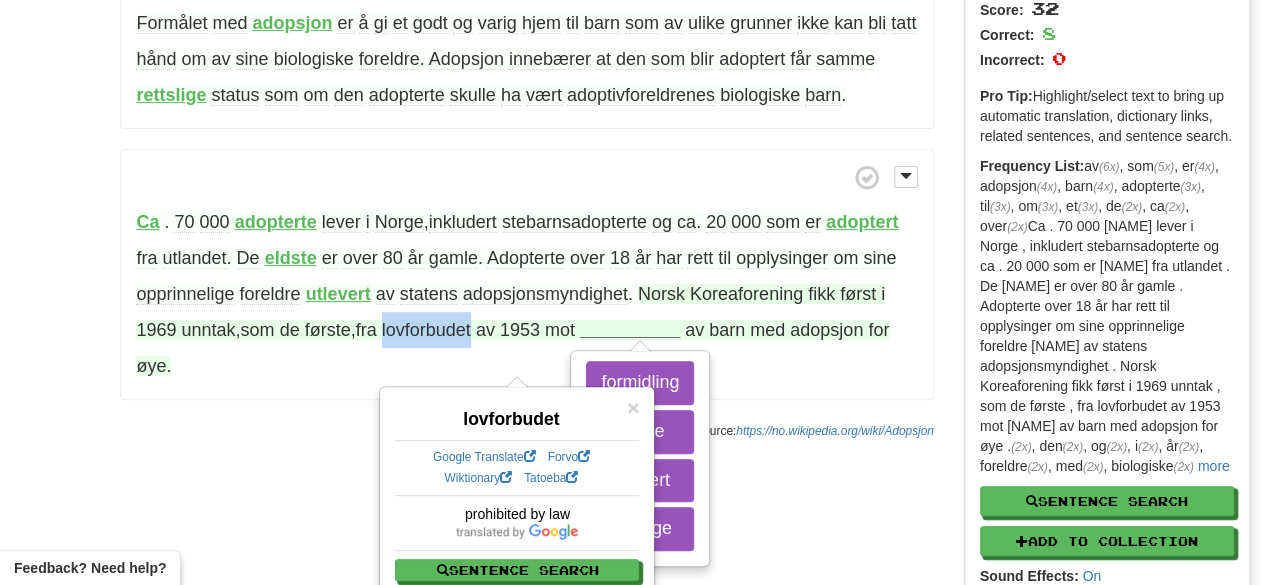 copy on "lovforbudet" 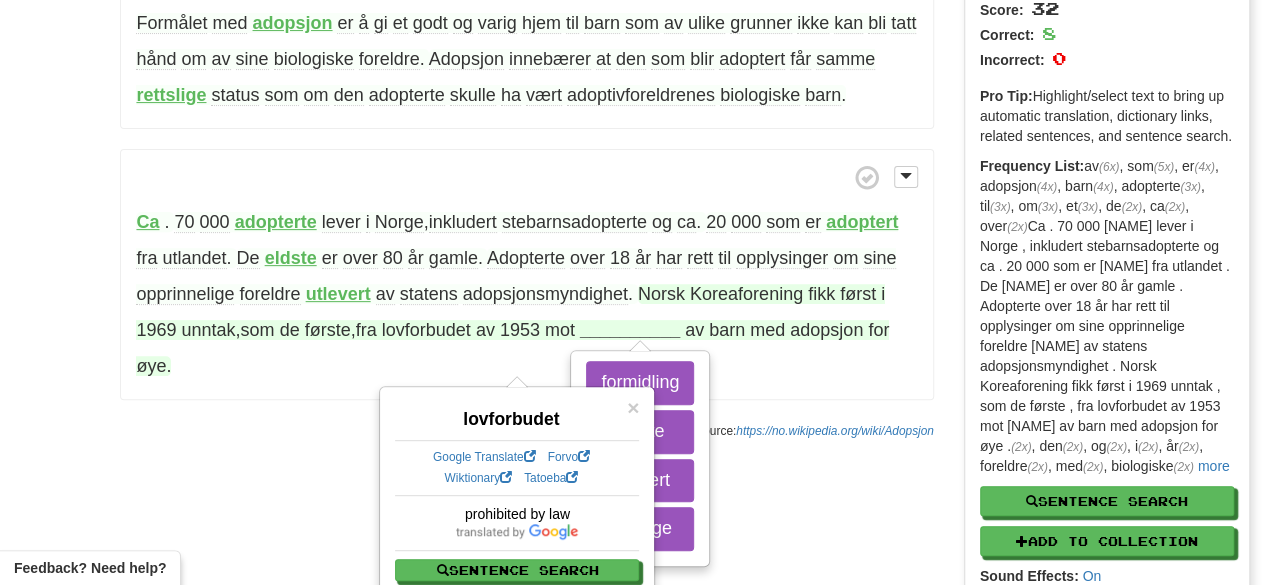 click on "Ca
.
70   000
[NAME]
lever   i   Norge ,  inkludert   stebarnsadopterte   og   ca .
20   000   som   er
[NAME]
fra   utlandet .
De
[NAME]
er   over   80   år   gamle .
Adopterte   over   18   år   har   rett   til   opplysinger   om   sine   opprinnelige   foreldre
[NAME]
av   statens   adopsjonsmyndighet .
Norsk   Koreaforening   fikk   først   i   1969   unntak ,  som   de   første ,  fra   lovforbudet   av   1953   mot
[NAME]
av   barn   med   adopsjon   for   øye ." at bounding box center (526, 275) 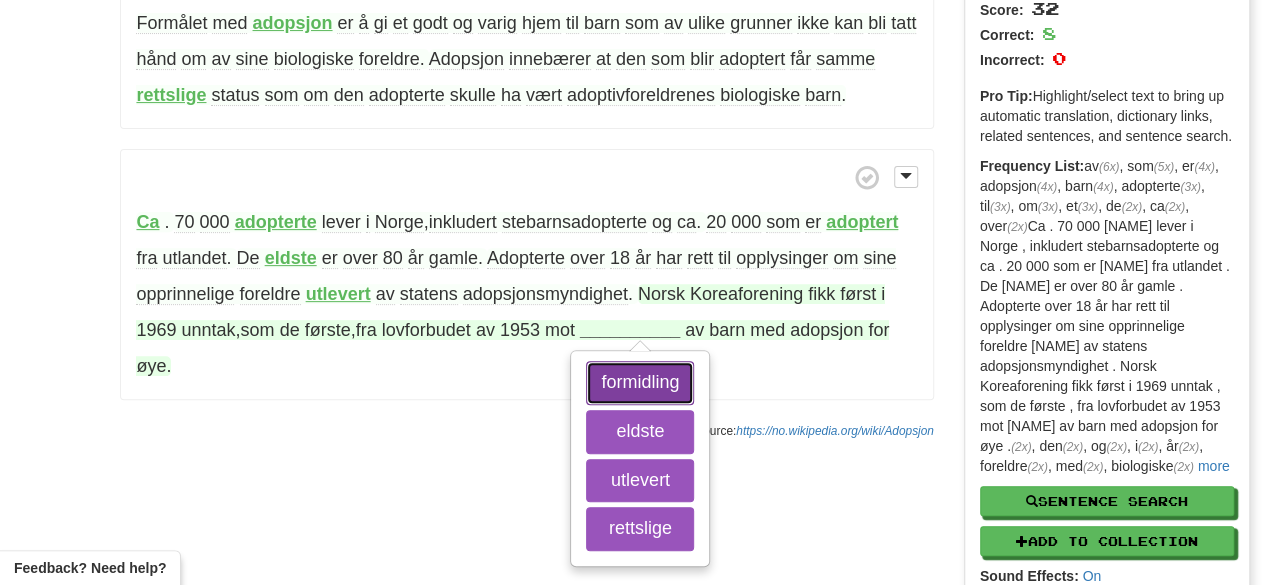 click on "formidling" at bounding box center [640, 383] 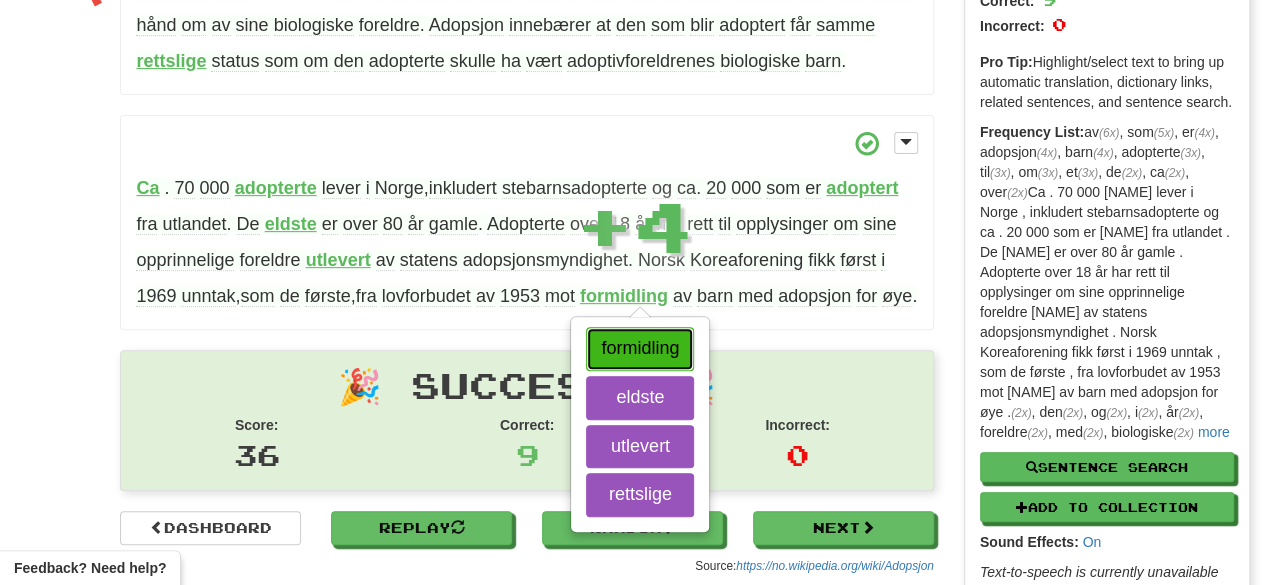 scroll, scrollTop: 304, scrollLeft: 0, axis: vertical 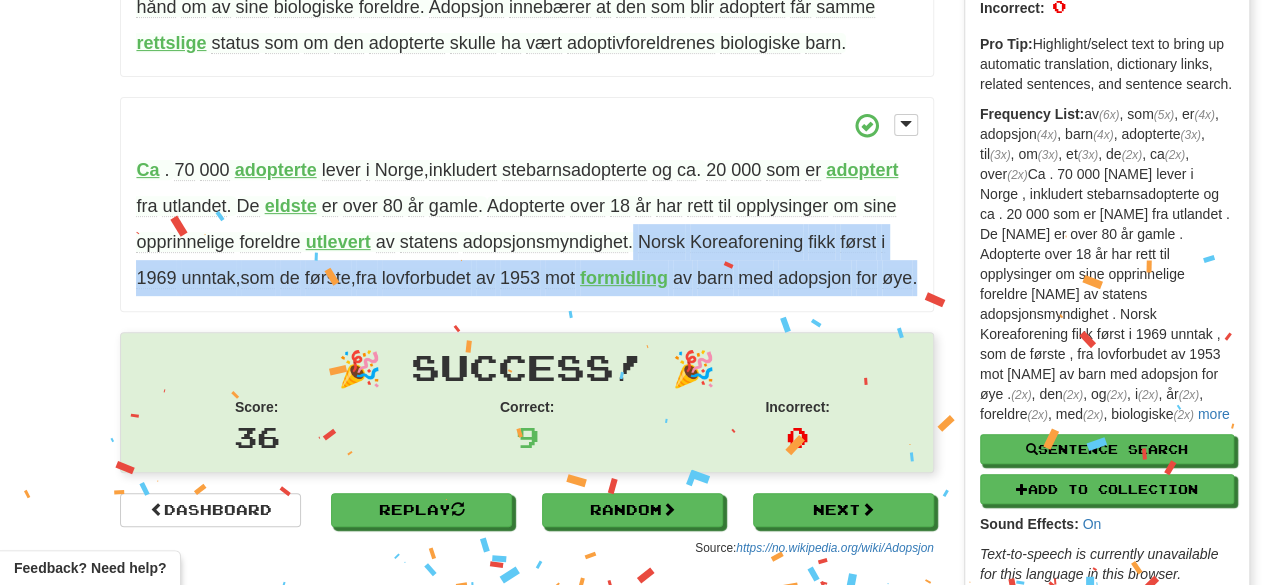 drag, startPoint x: 634, startPoint y: 240, endPoint x: 642, endPoint y: 298, distance: 58.549126 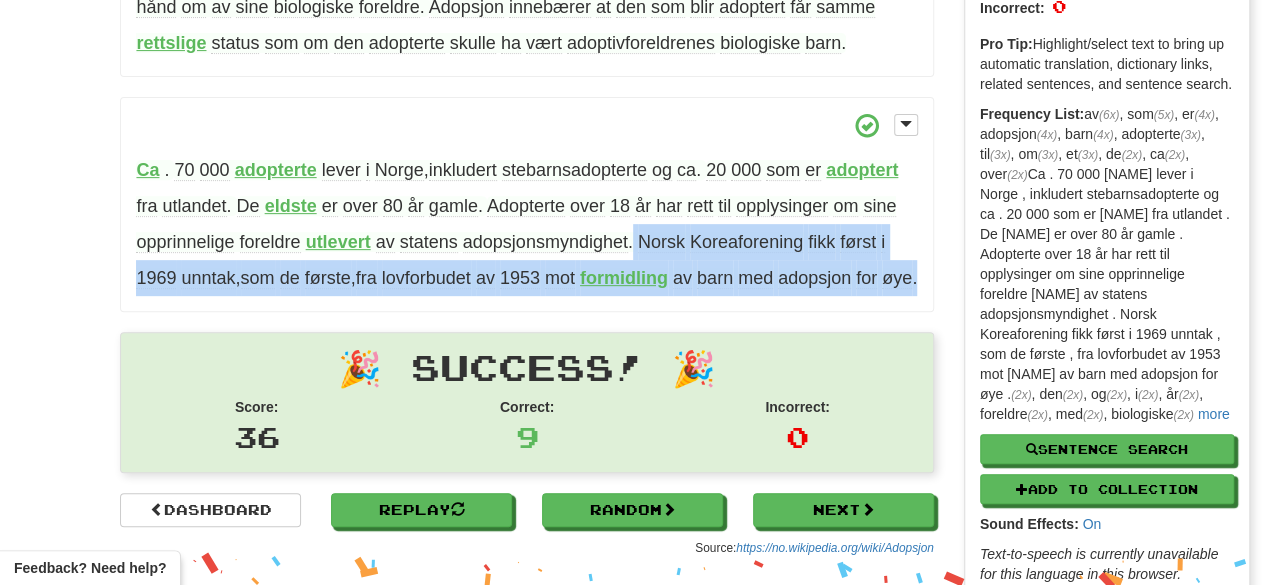 copy on "Norsk   [NAME]   fikk   først   i   1969   unntak ,  som   de   første ,  fra   lovforbudet   av   1953   mot
formidling
av   barn   med   adopsjon   for   øye ." 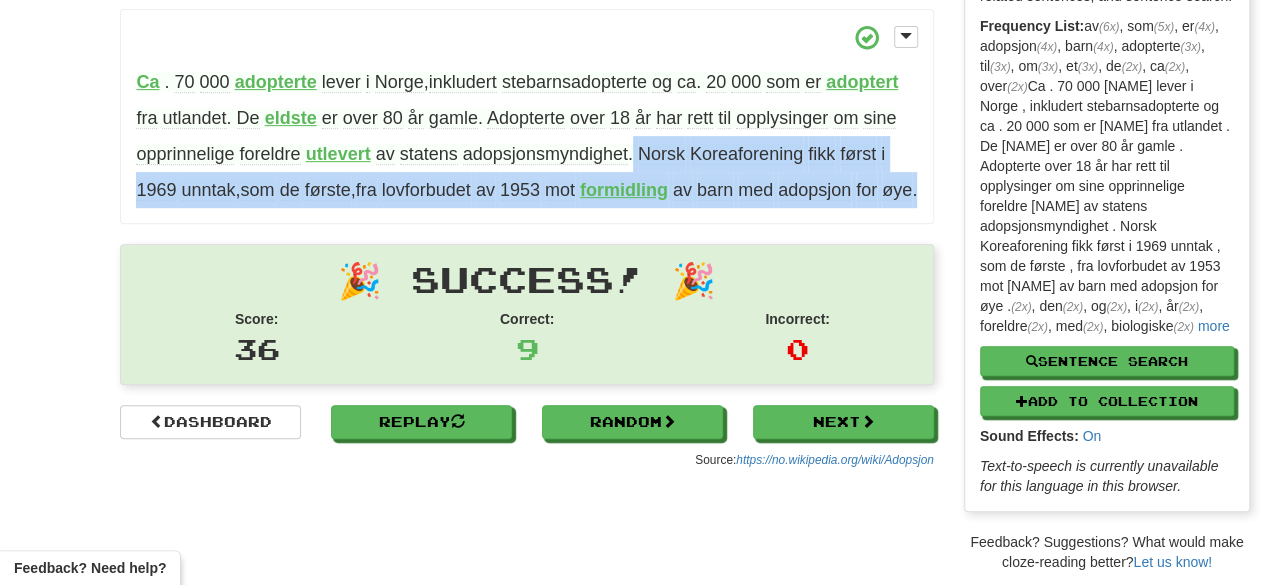 scroll, scrollTop: 0, scrollLeft: 0, axis: both 